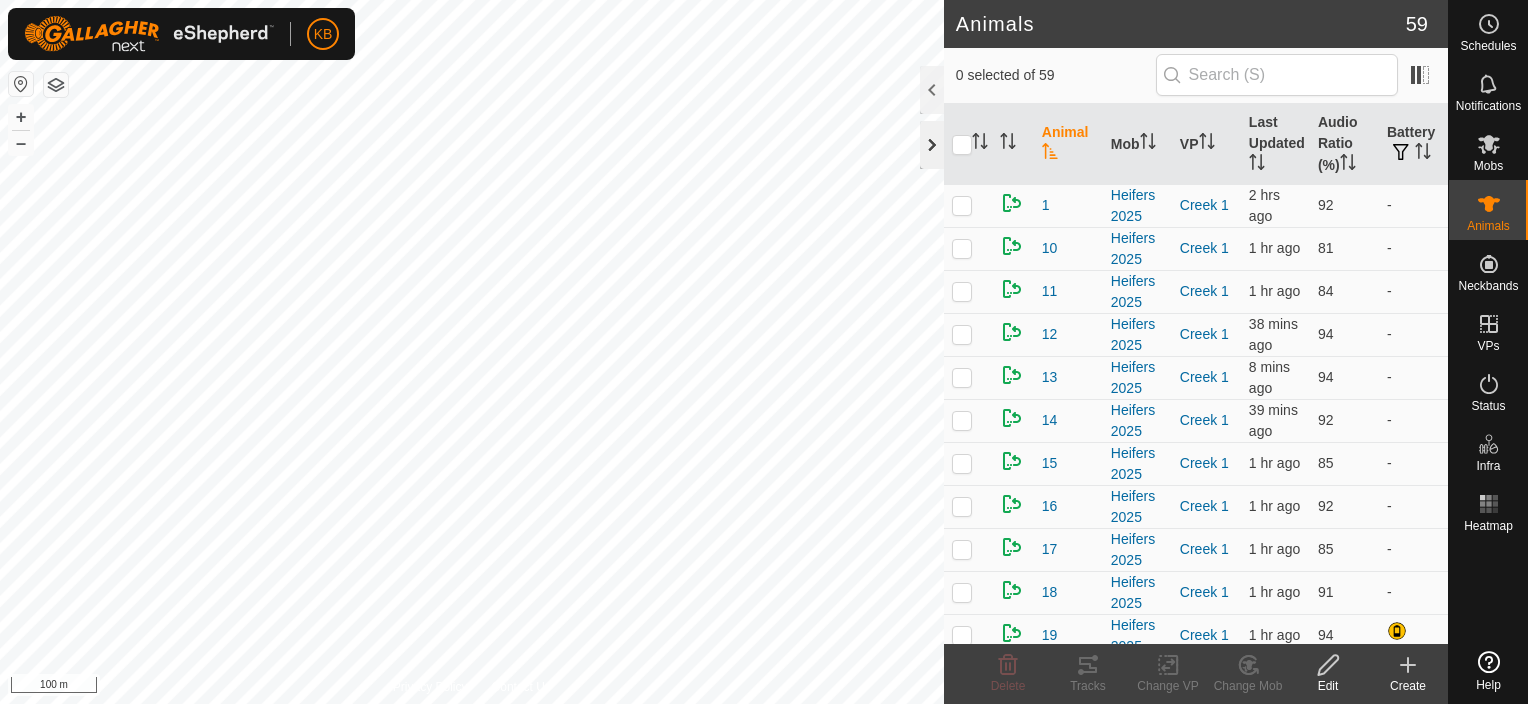 scroll, scrollTop: 0, scrollLeft: 0, axis: both 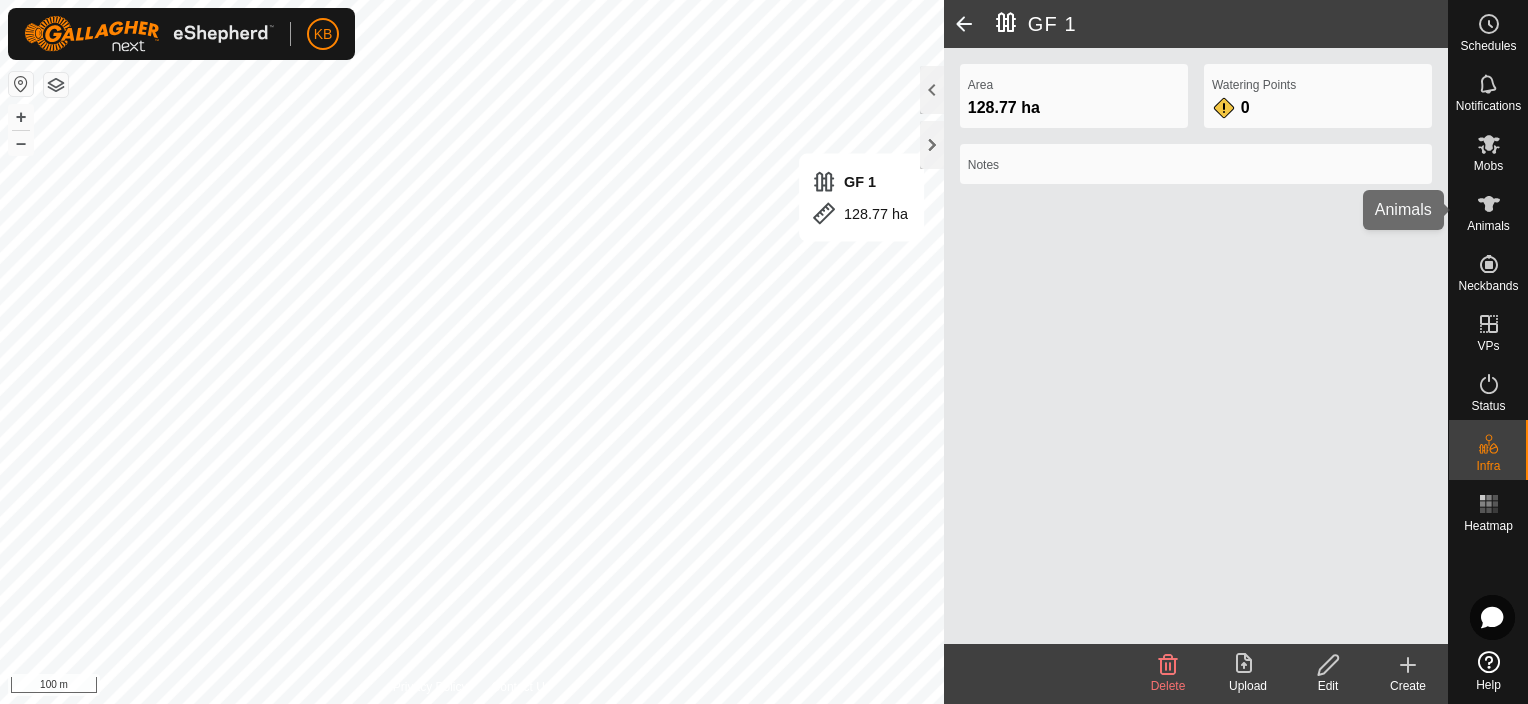 click 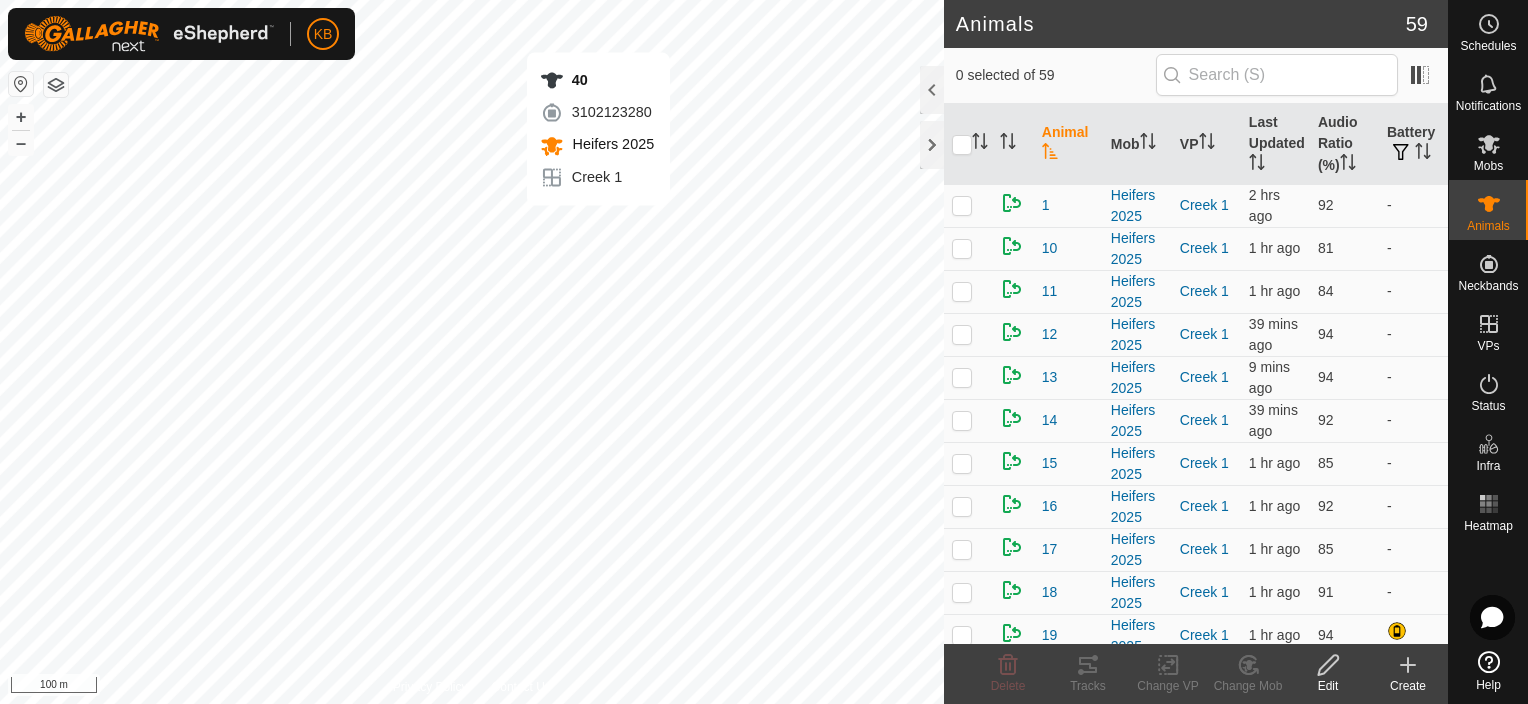 checkbox on "true" 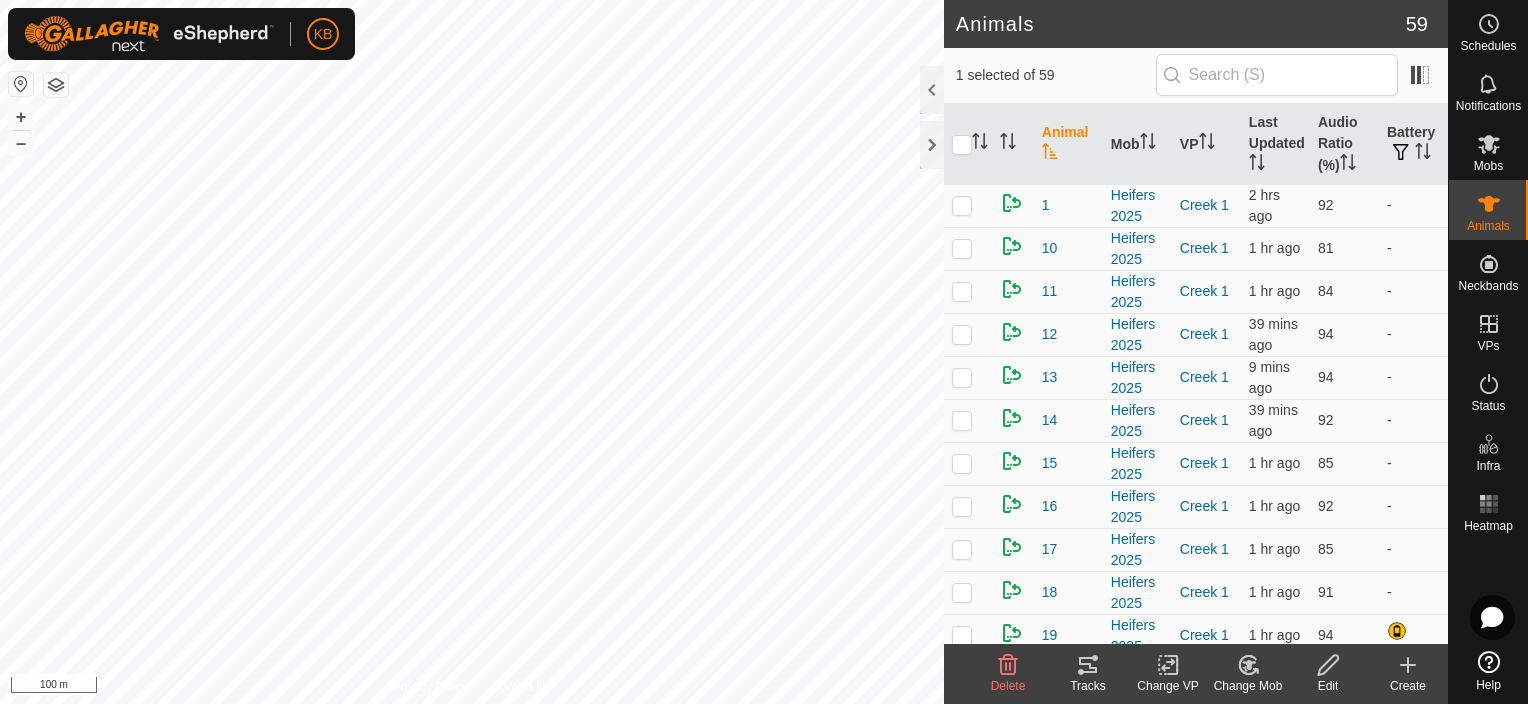 click 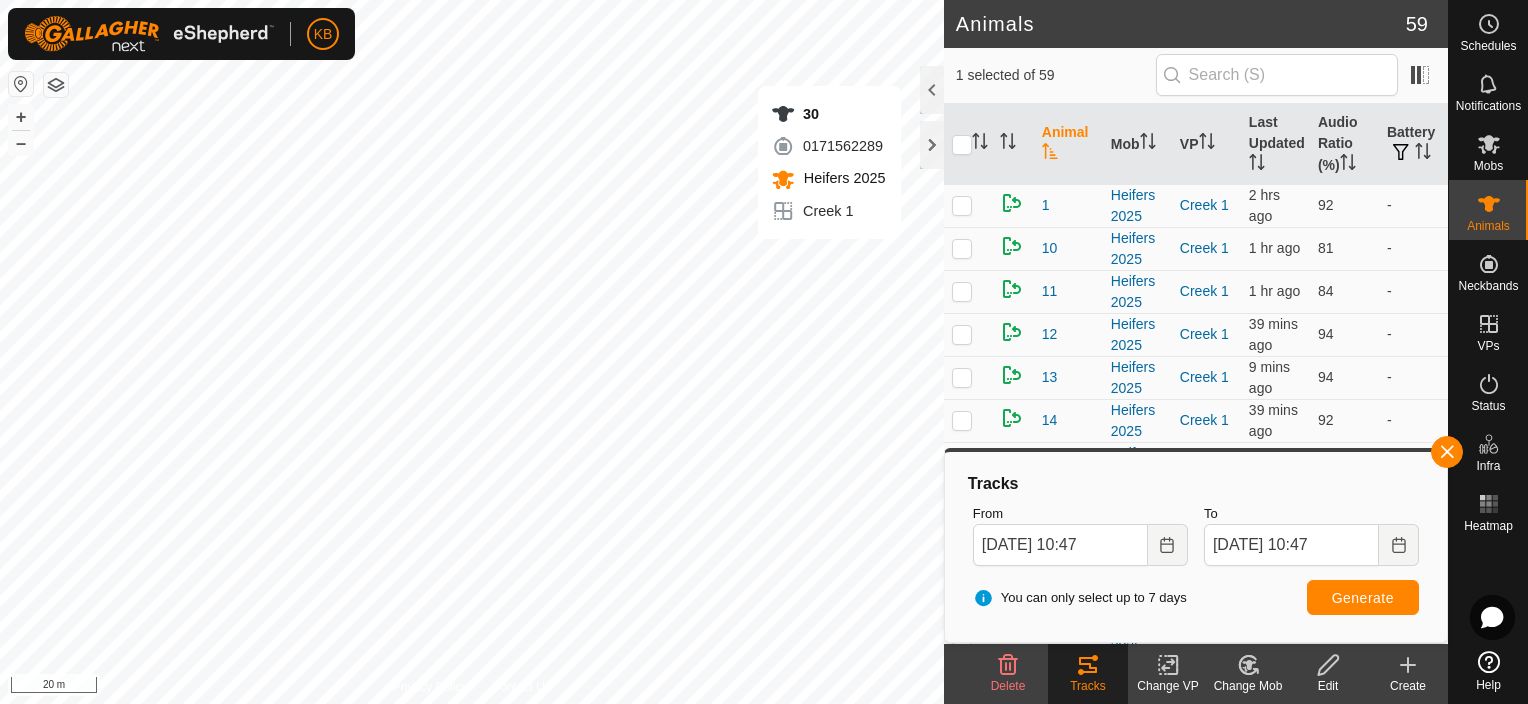 checkbox on "true" 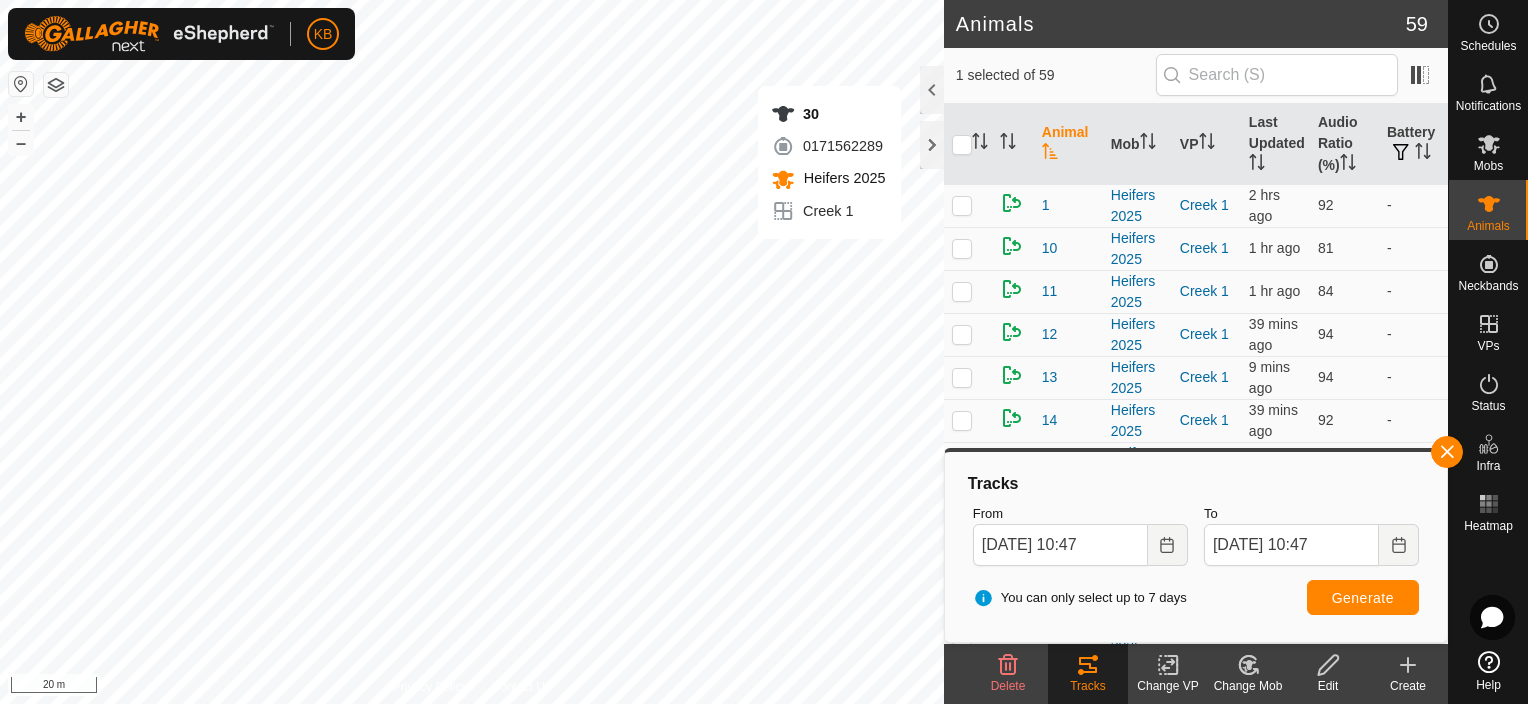 checkbox on "false" 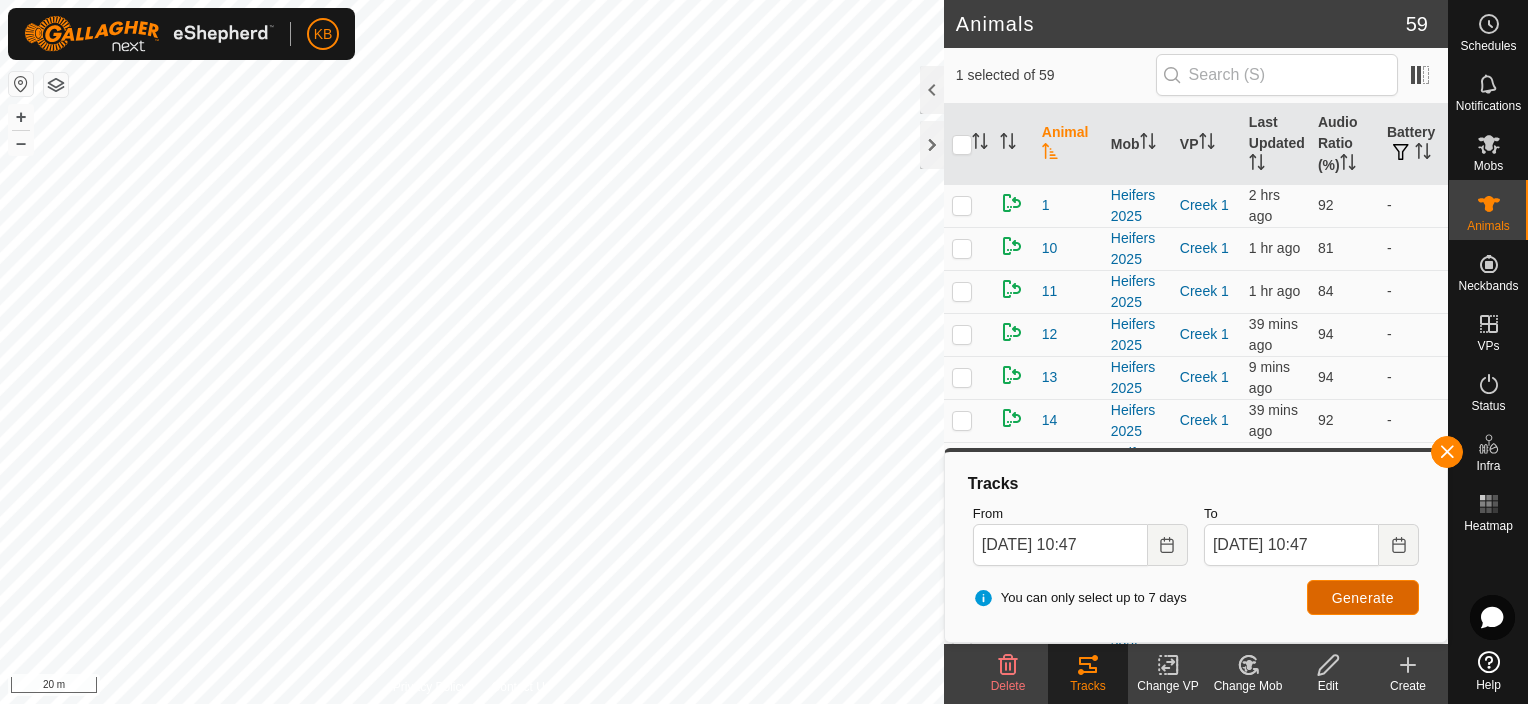 click on "Generate" at bounding box center (1363, 598) 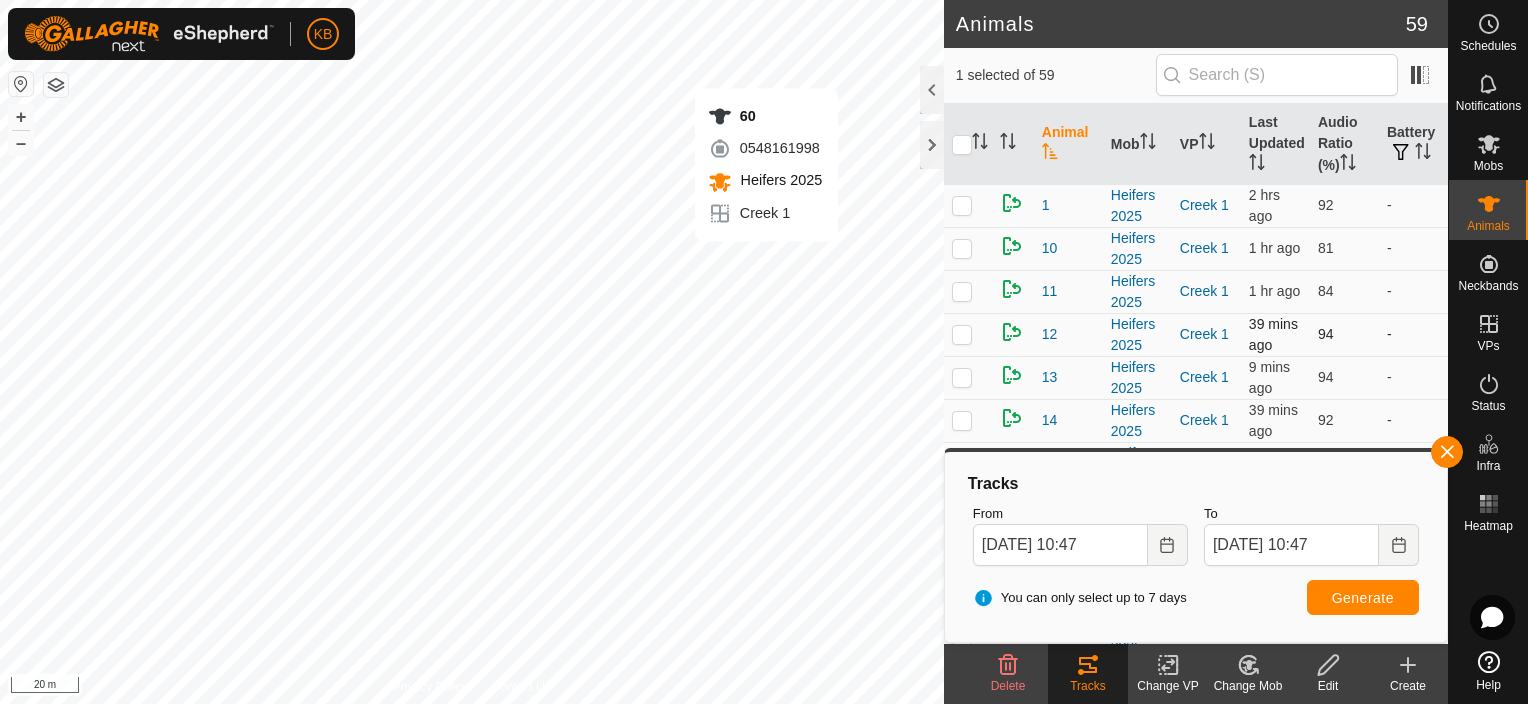 checkbox on "false" 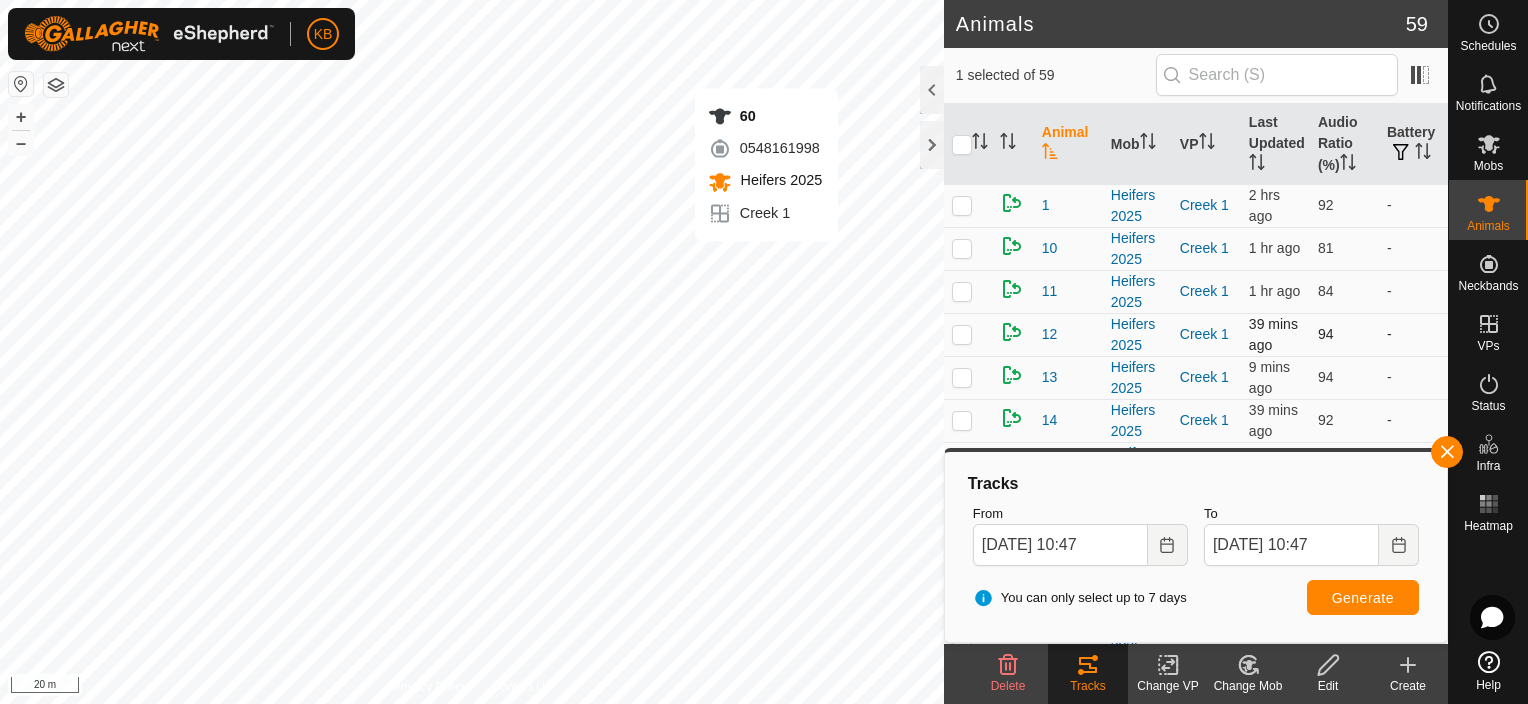 checkbox on "true" 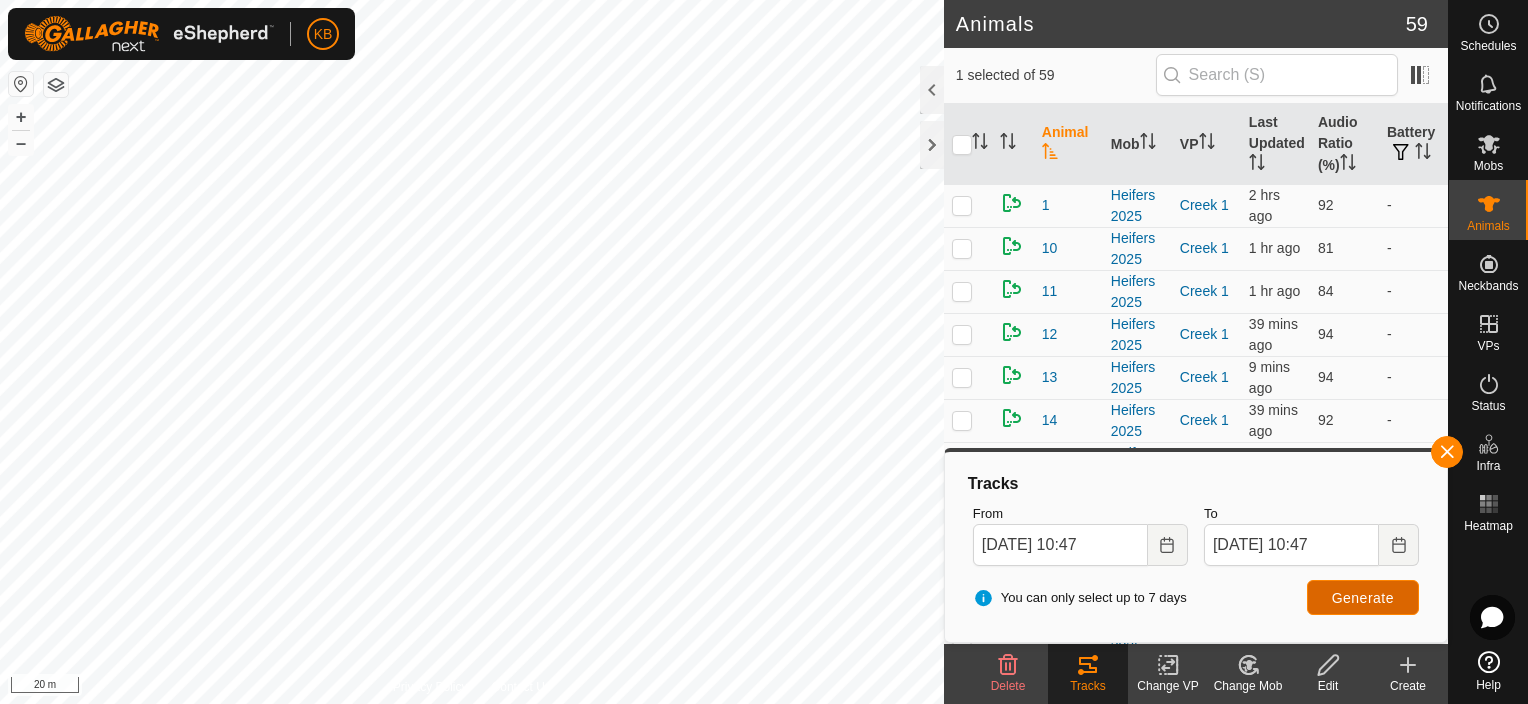 click on "Generate" at bounding box center [1363, 597] 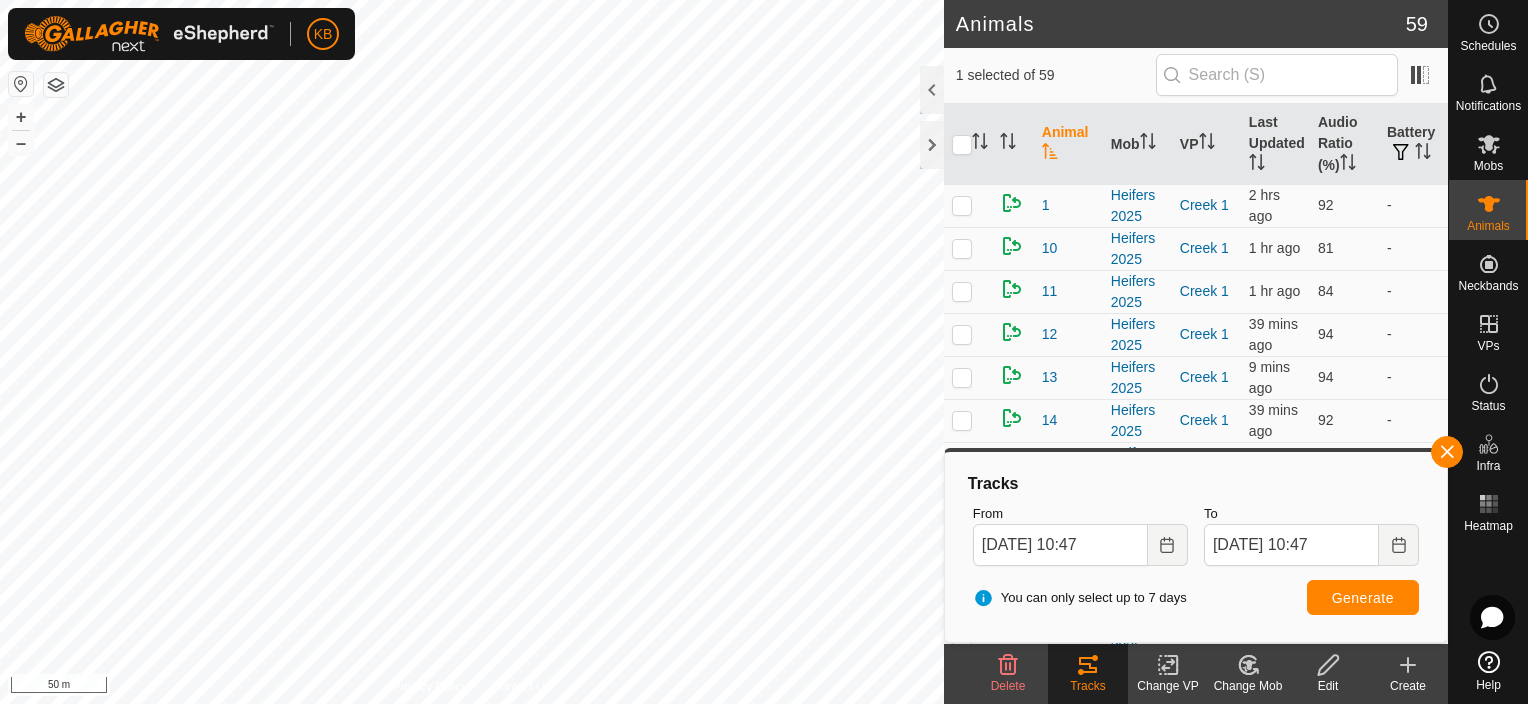 checkbox on "true" 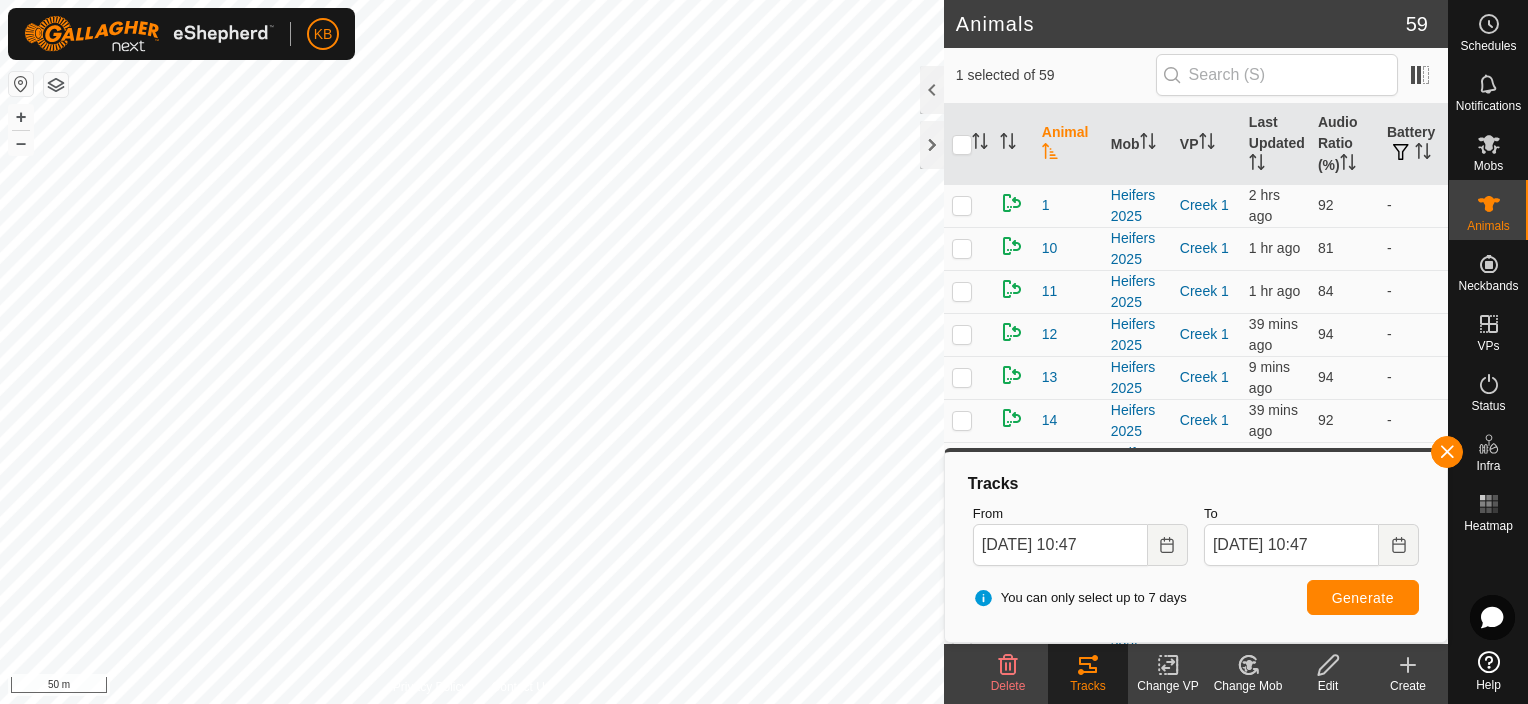 checkbox on "false" 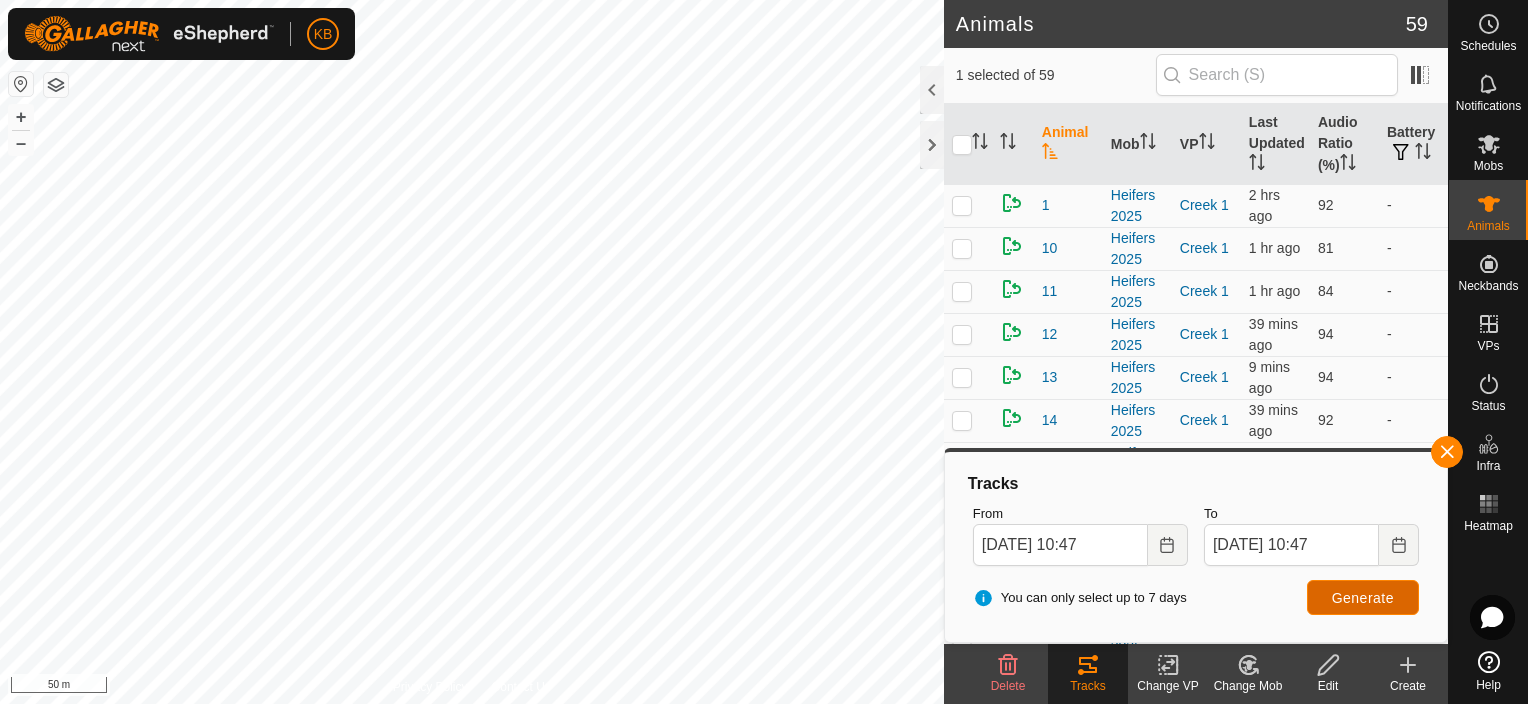 click on "Generate" at bounding box center [1363, 598] 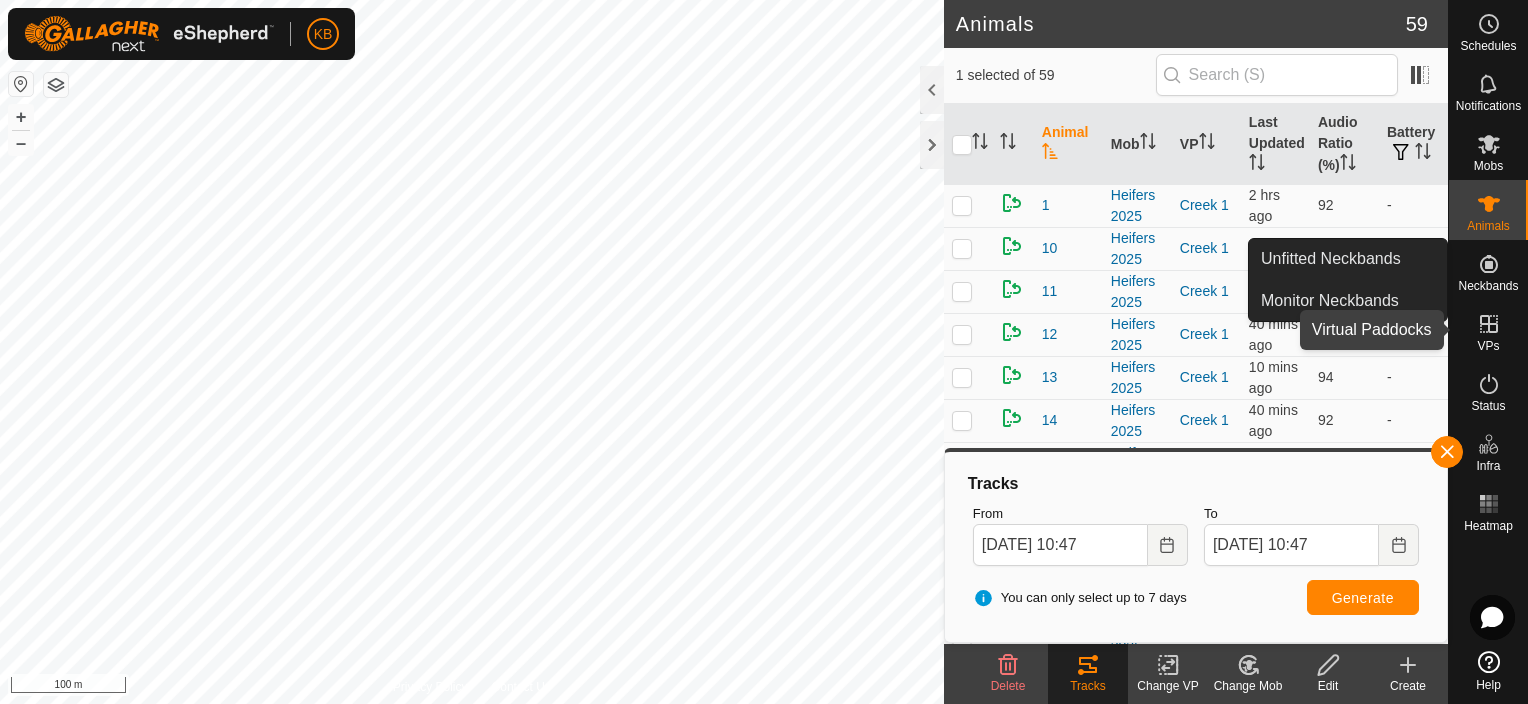 click 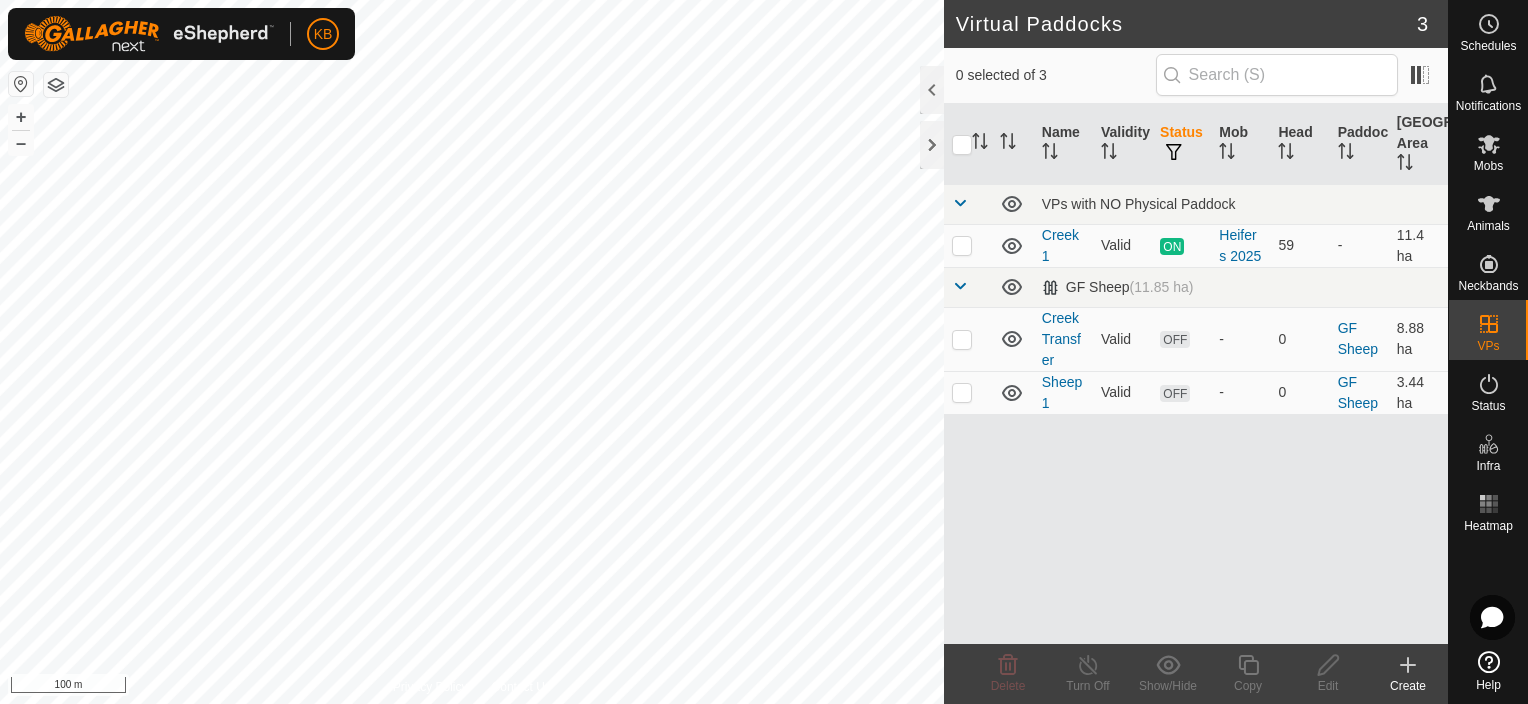 click 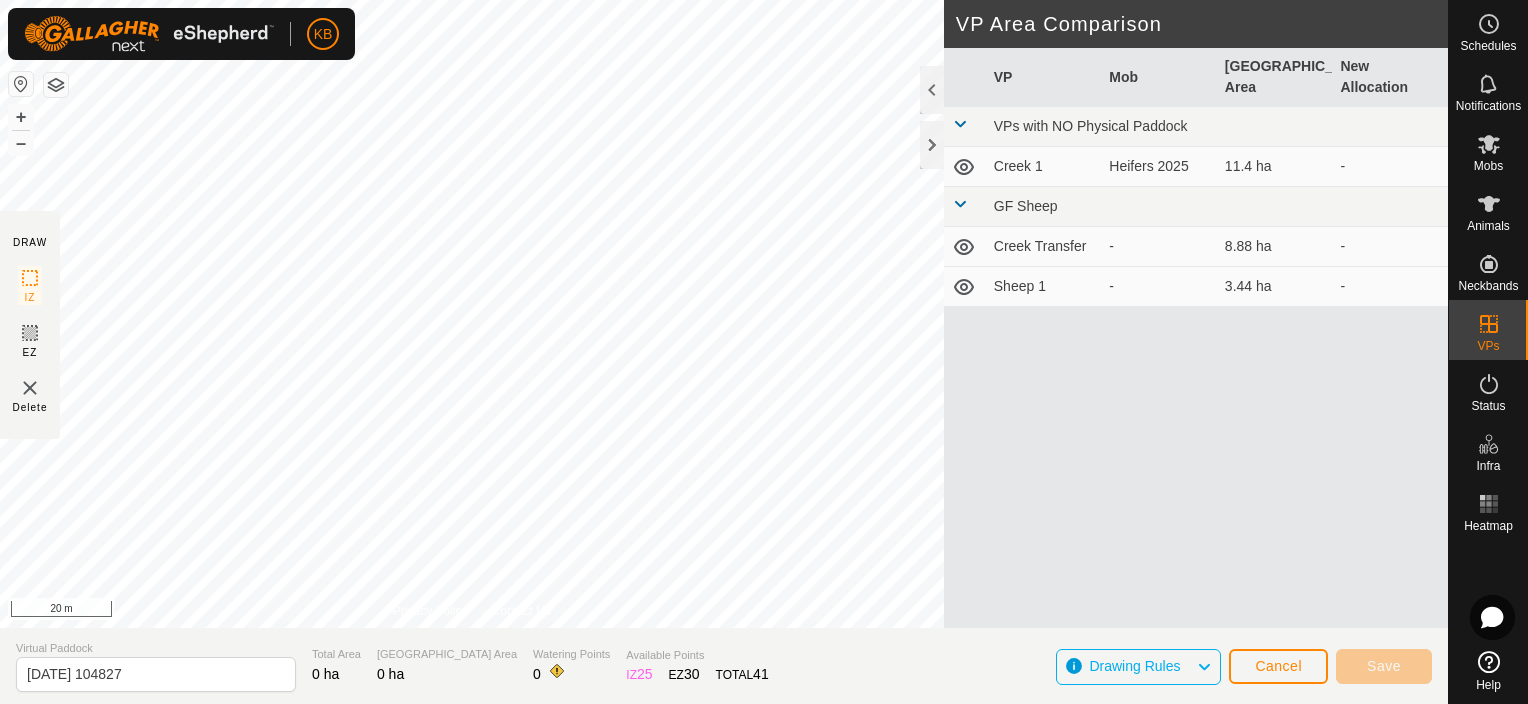 click on "DRAW IZ EZ Delete Privacy Policy Contact Us + – ⇧ i 20 m VP Area Comparison     VP   Mob   Grazing Area   New Allocation  VPs with NO Physical Paddock  Creek 1   Heifers 2025   11.4 ha   -  GF Sheep  Creek Transfer  -  8.88 ha   -   Sheep 1  -  3.44 ha   -  Virtual Paddock 2025-07-21 104827 Total Area 0 ha Grazing Area 0 ha Watering Points 0 Available Points  IZ   25  EZ  30  TOTAL   41 Drawing Rules Cancel Save" 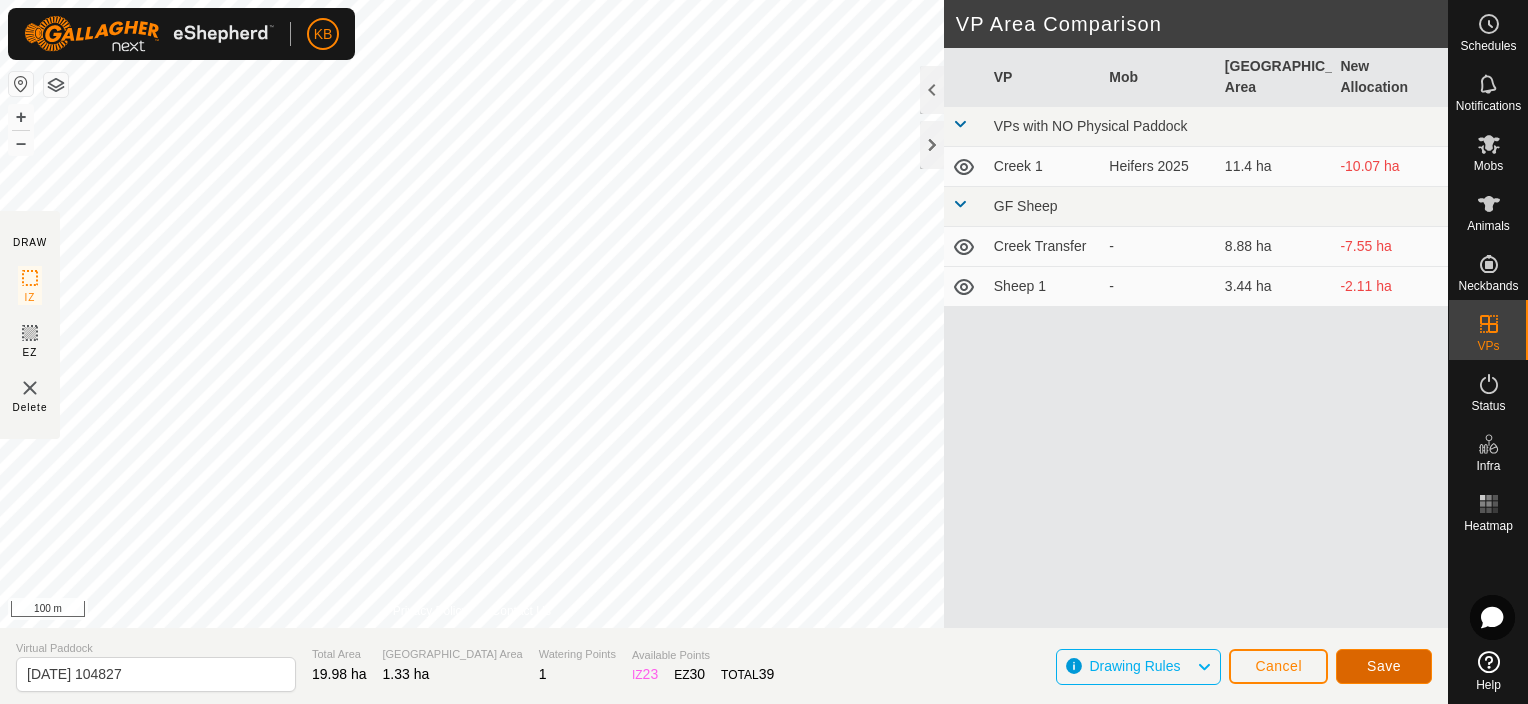 click on "Save" 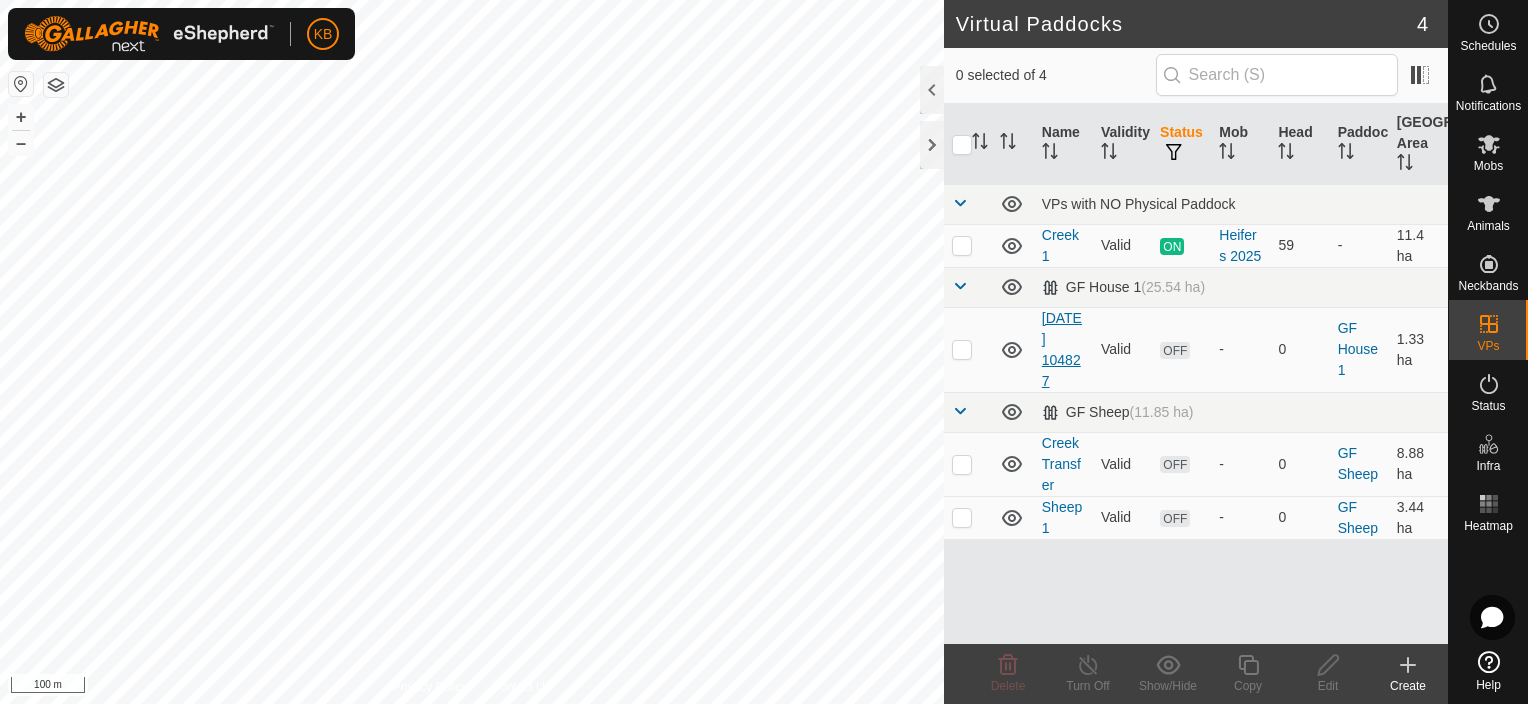 click on "2025-07-21 104827" at bounding box center [1062, 349] 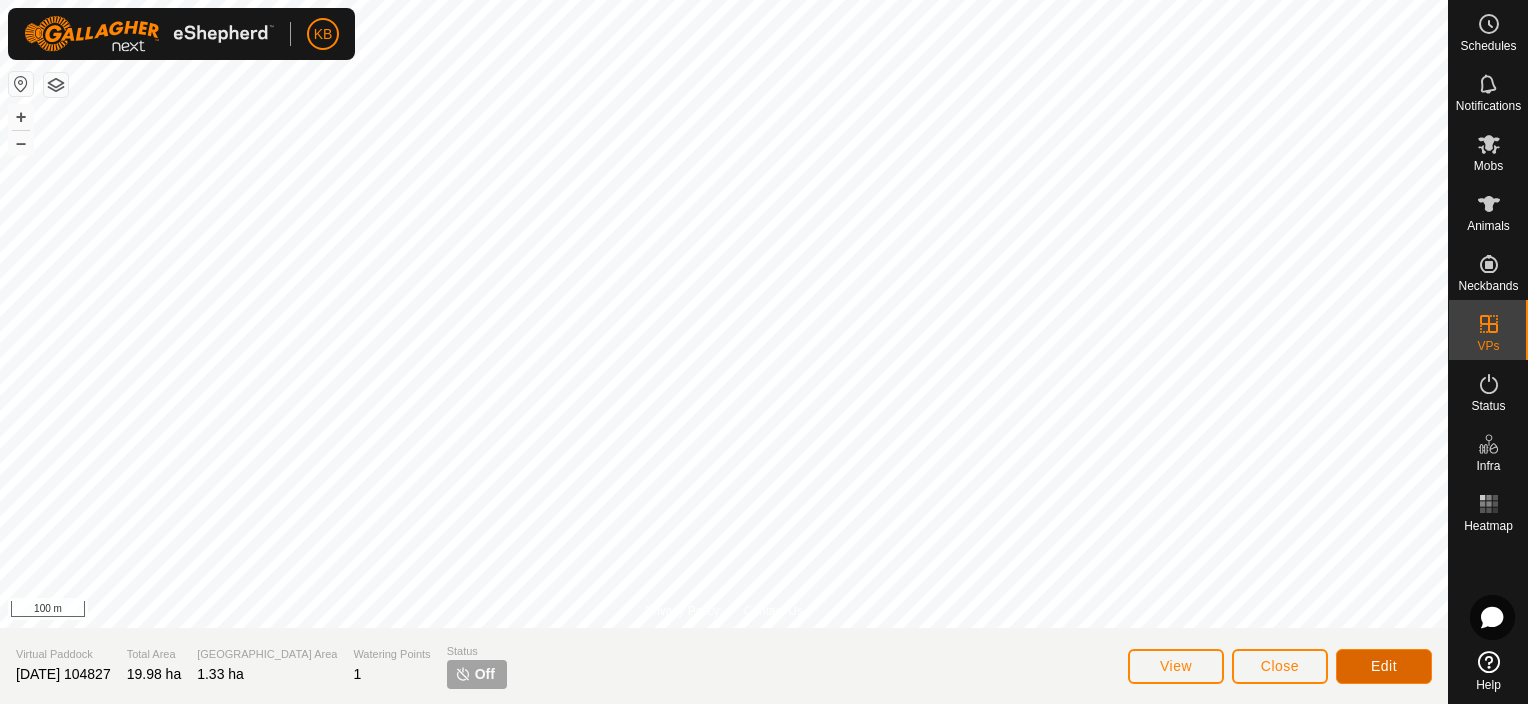 click on "Edit" 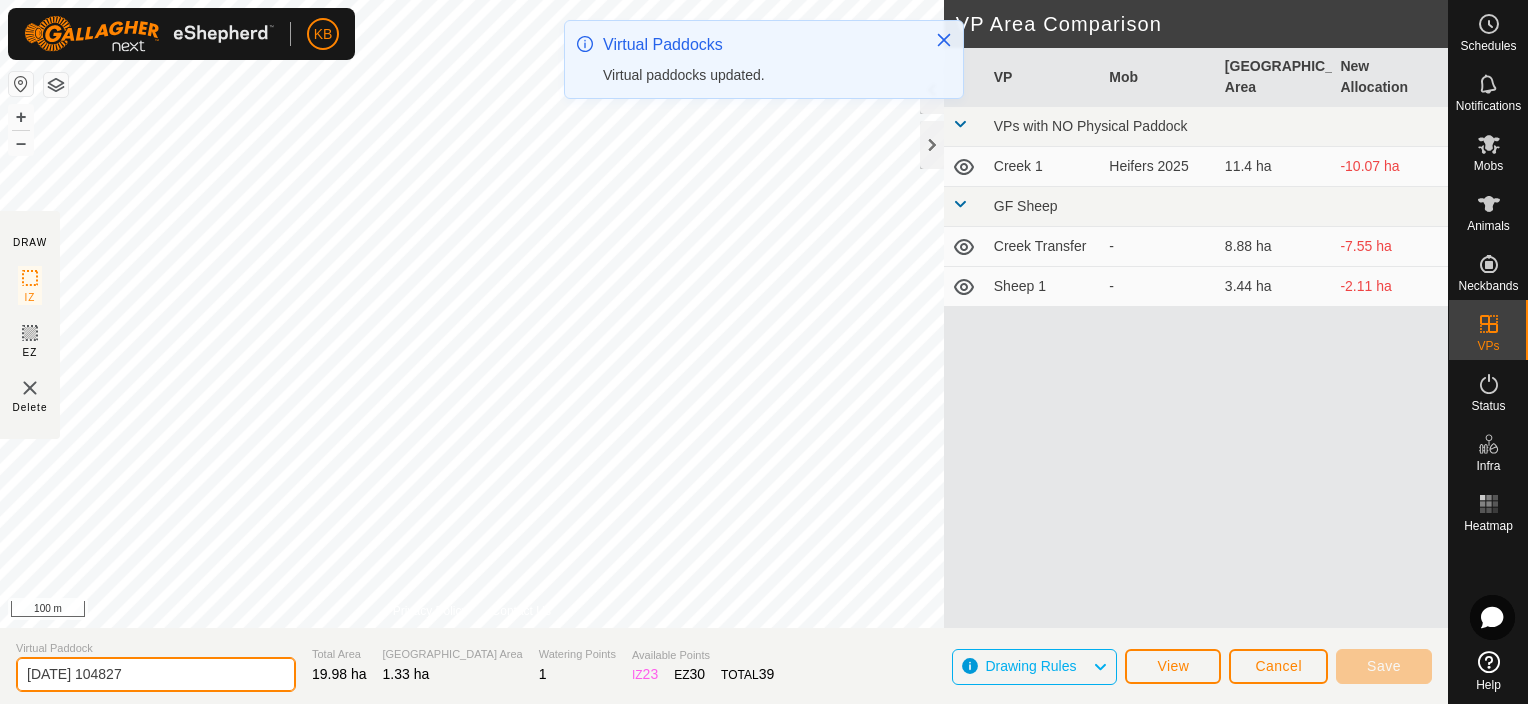drag, startPoint x: 204, startPoint y: 676, endPoint x: 10, endPoint y: 668, distance: 194.16487 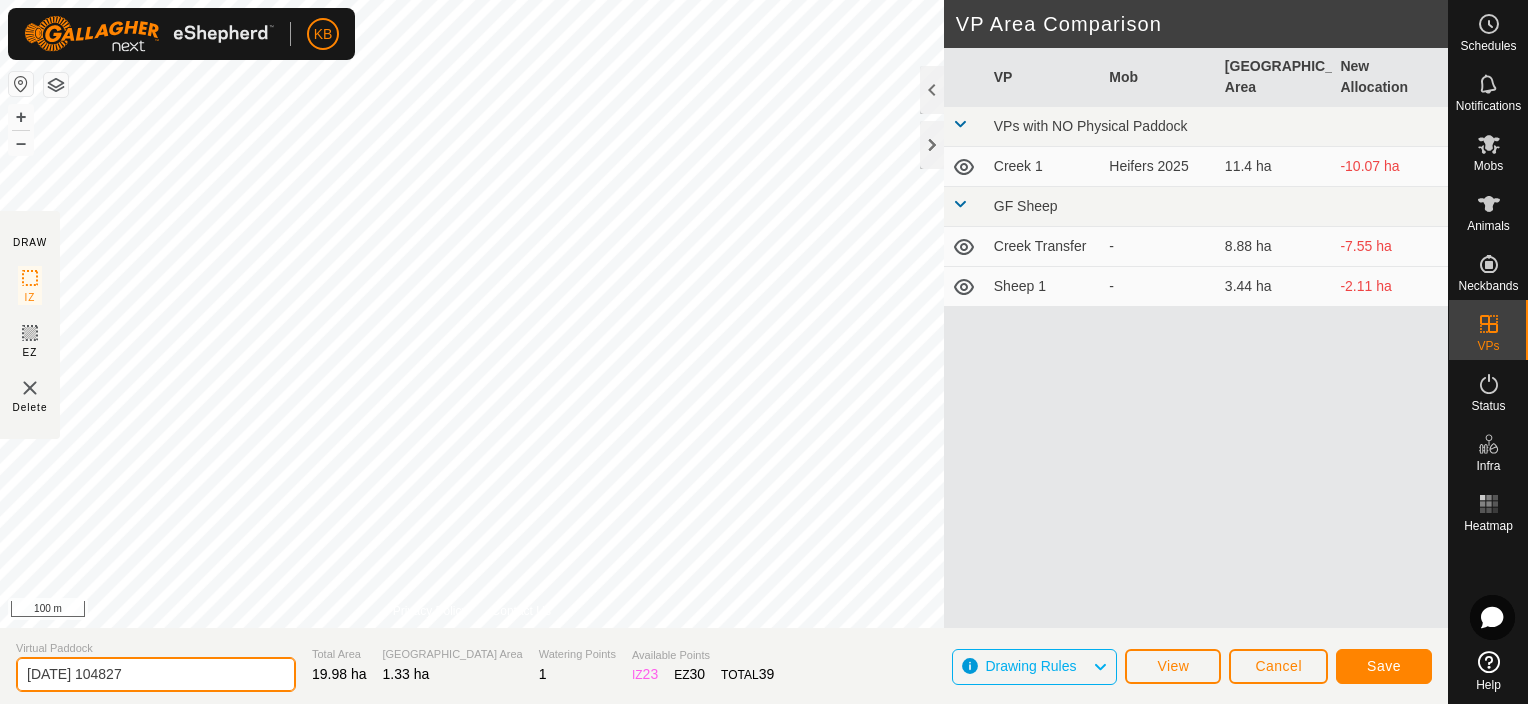type on "Y" 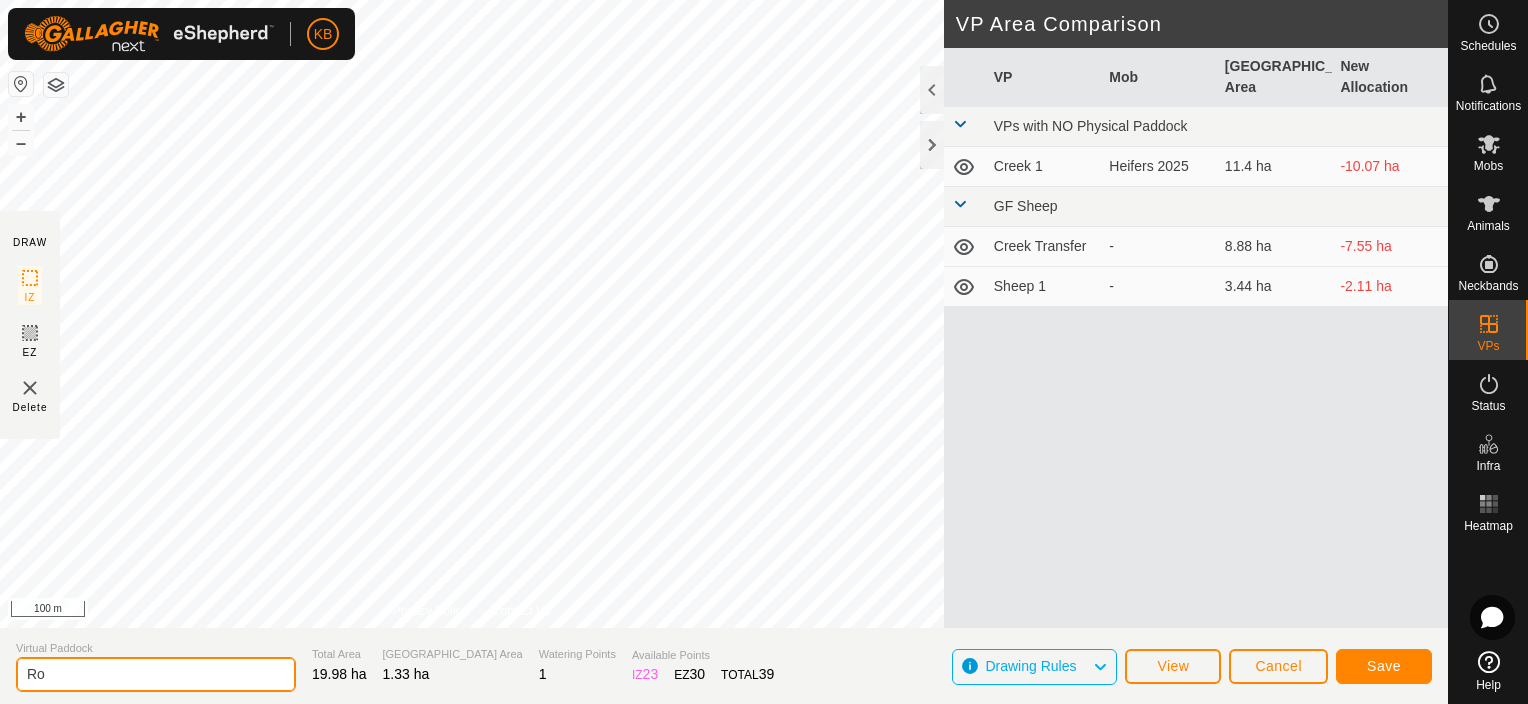 type on "R" 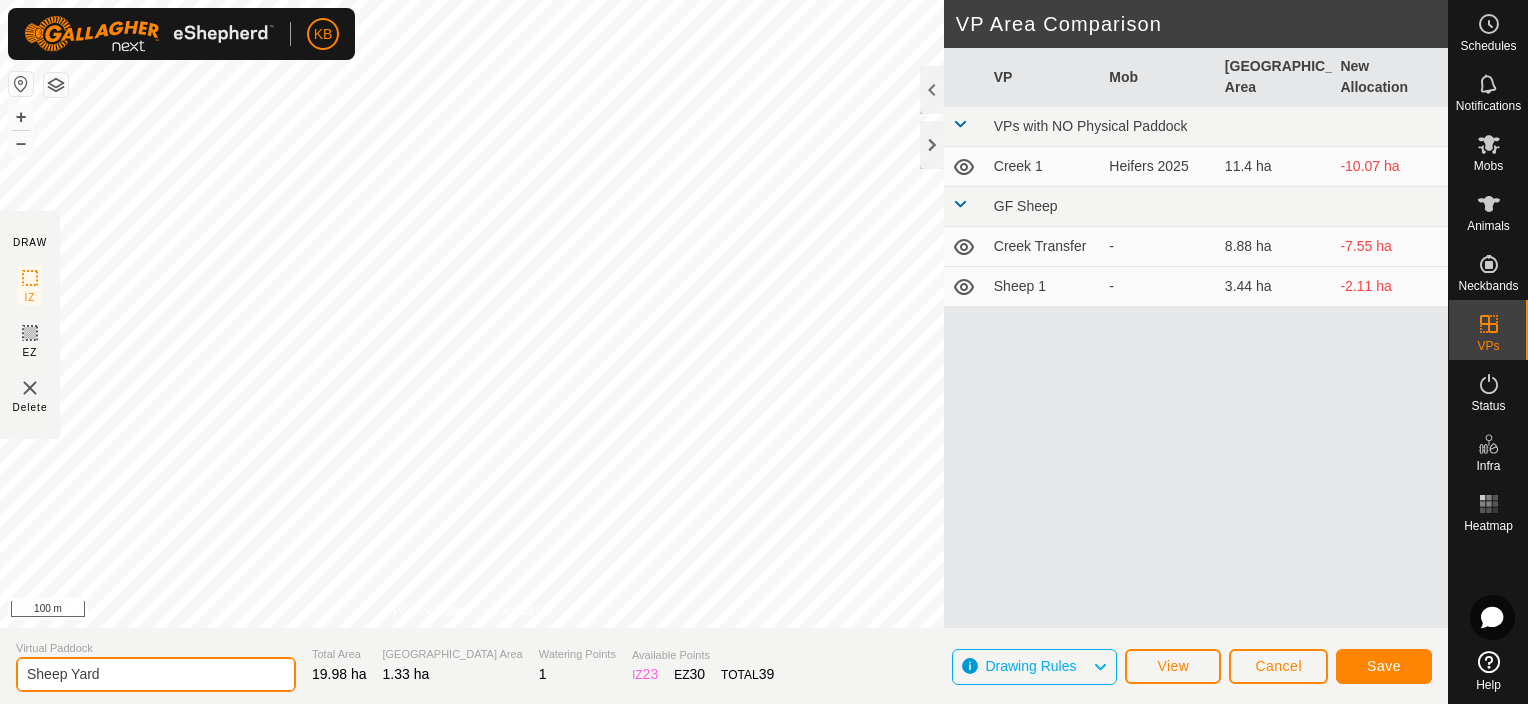 type on "Sheep Yard" 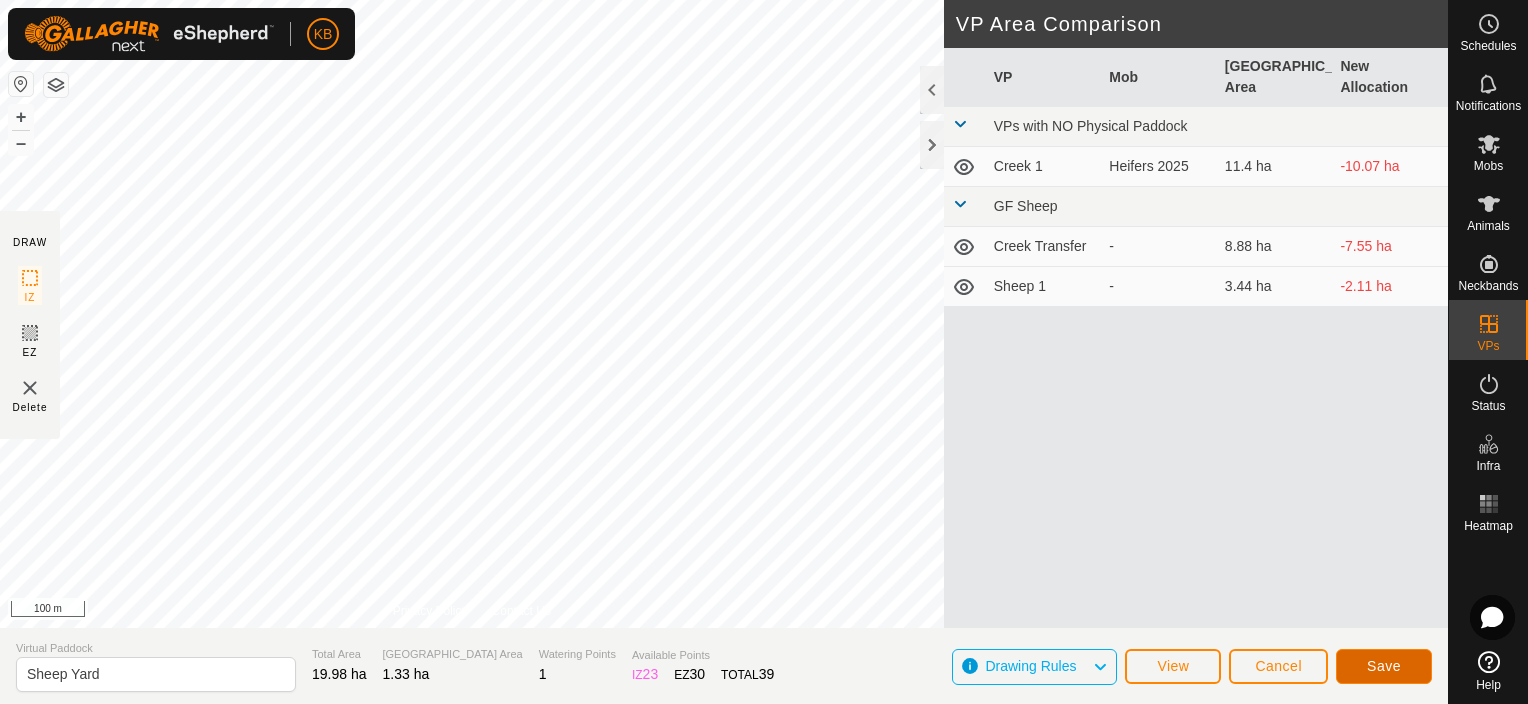 click on "Save" 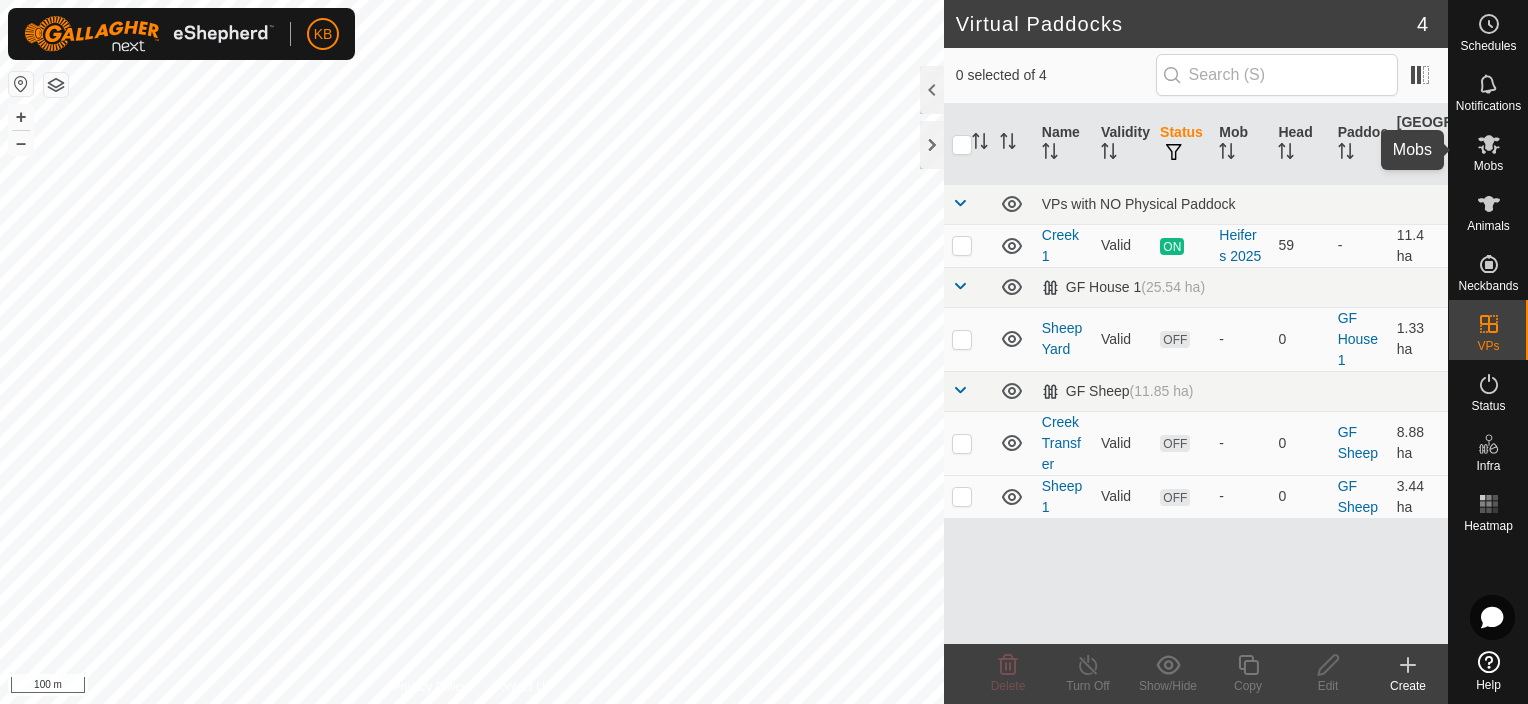 click 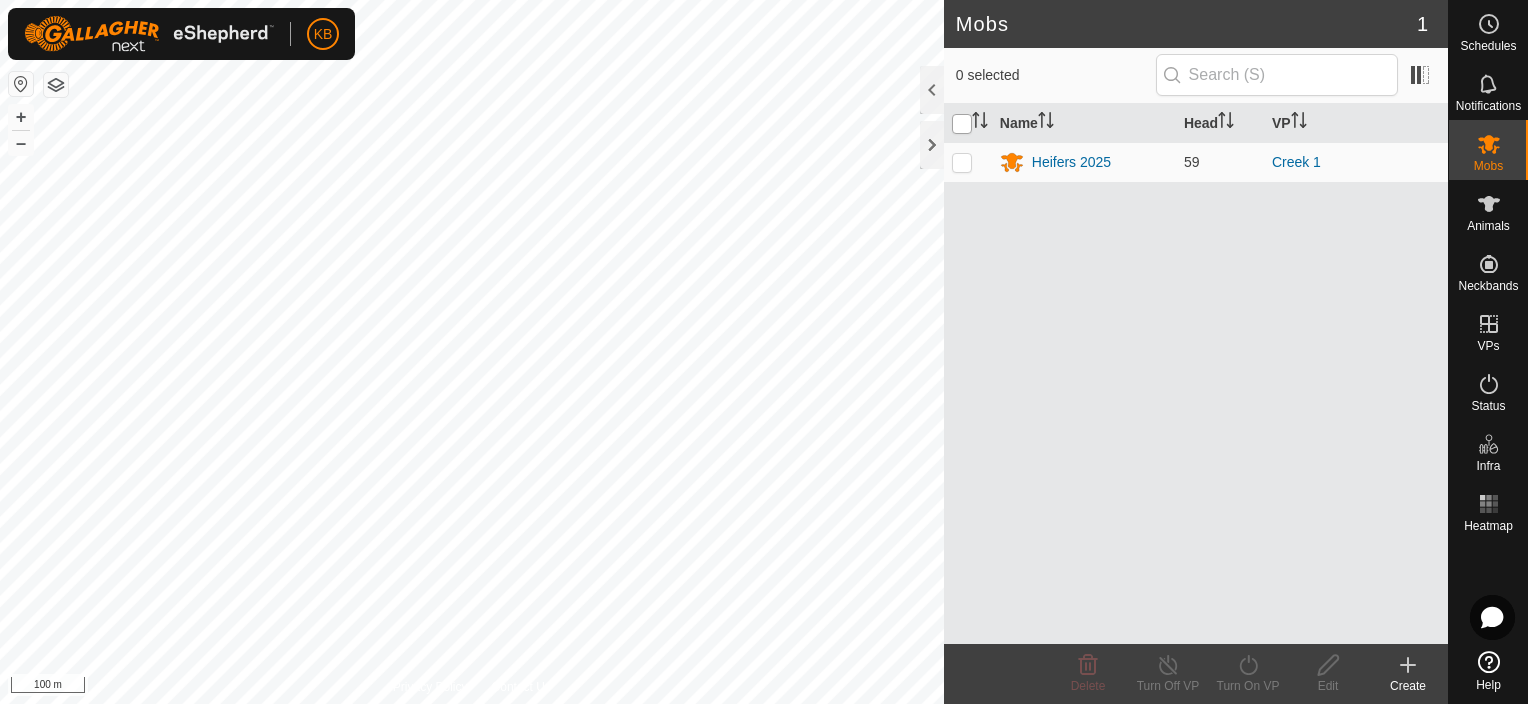 click at bounding box center (962, 124) 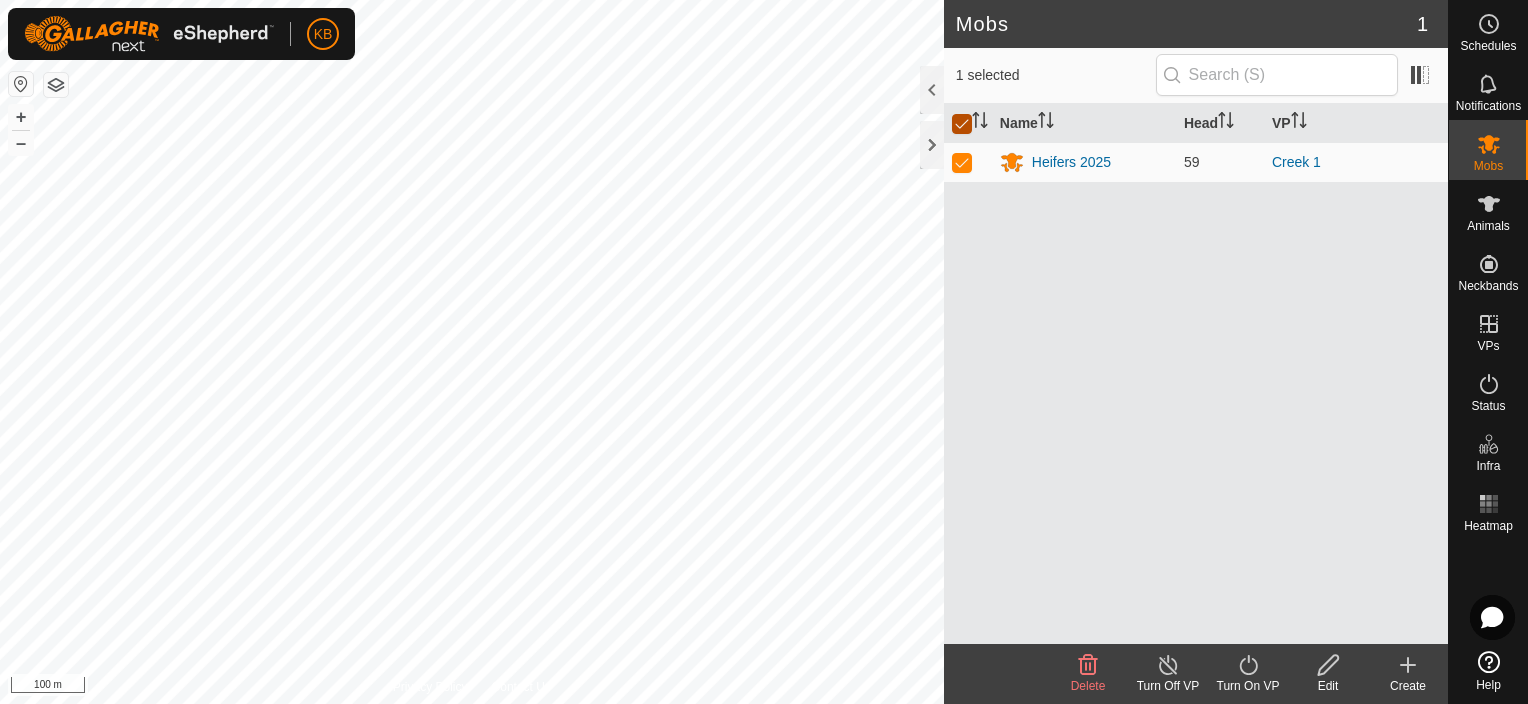 click at bounding box center [962, 124] 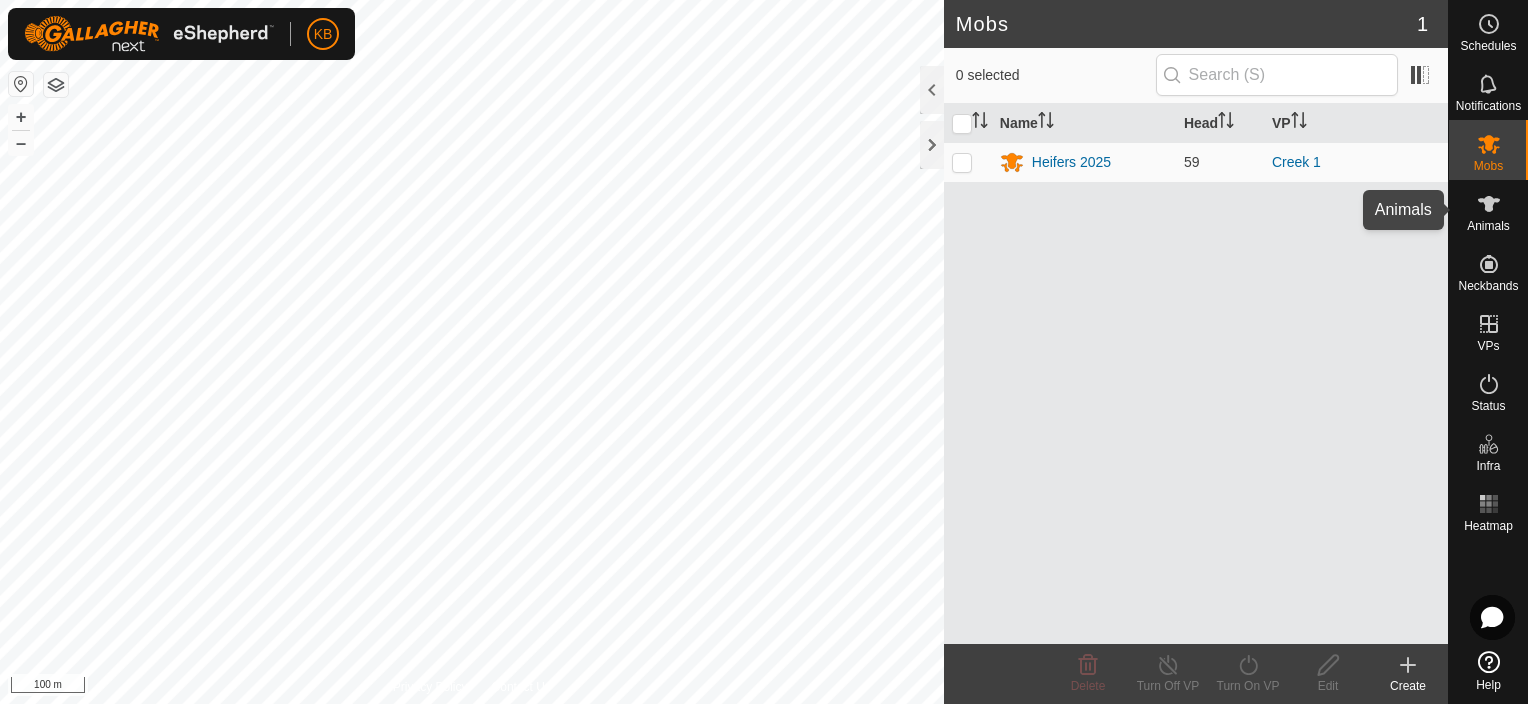 click 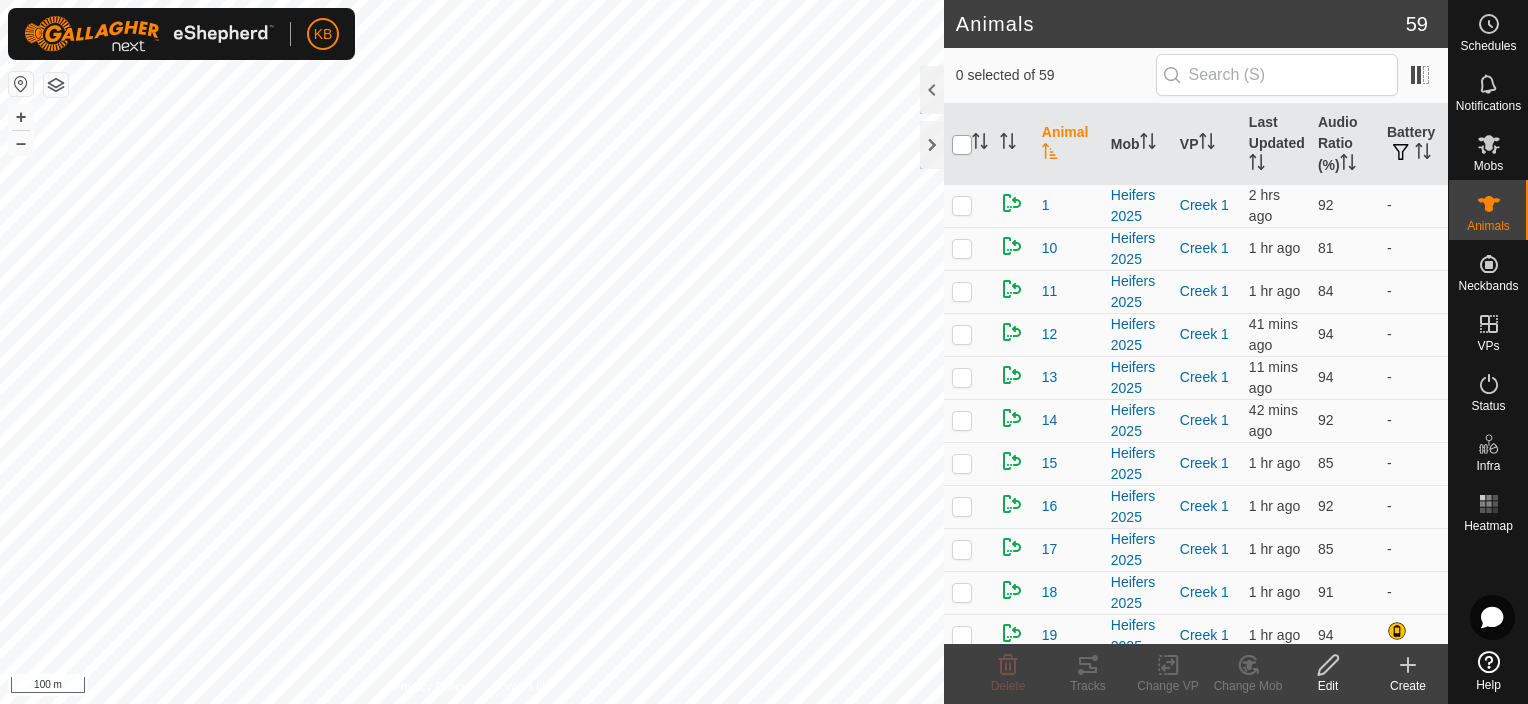scroll, scrollTop: 0, scrollLeft: 0, axis: both 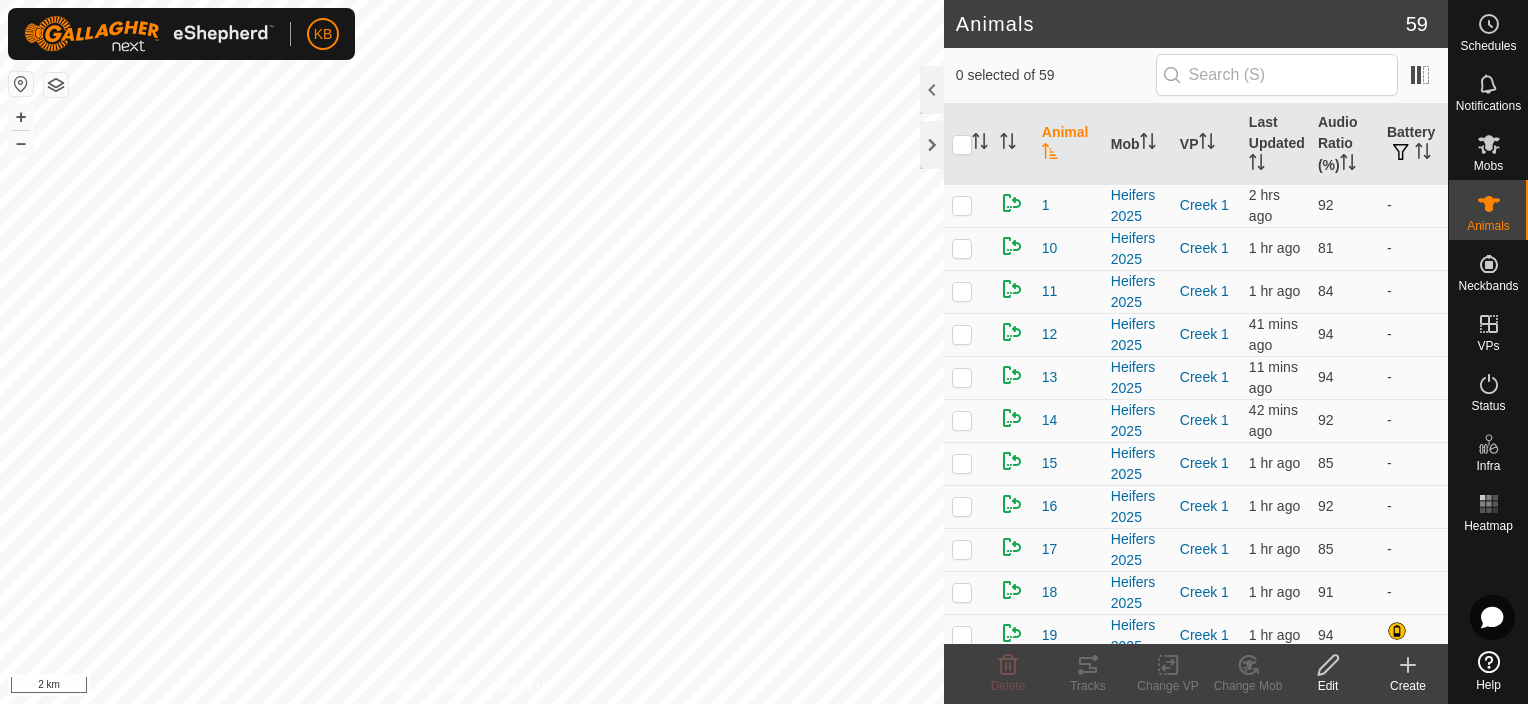 checkbox on "true" 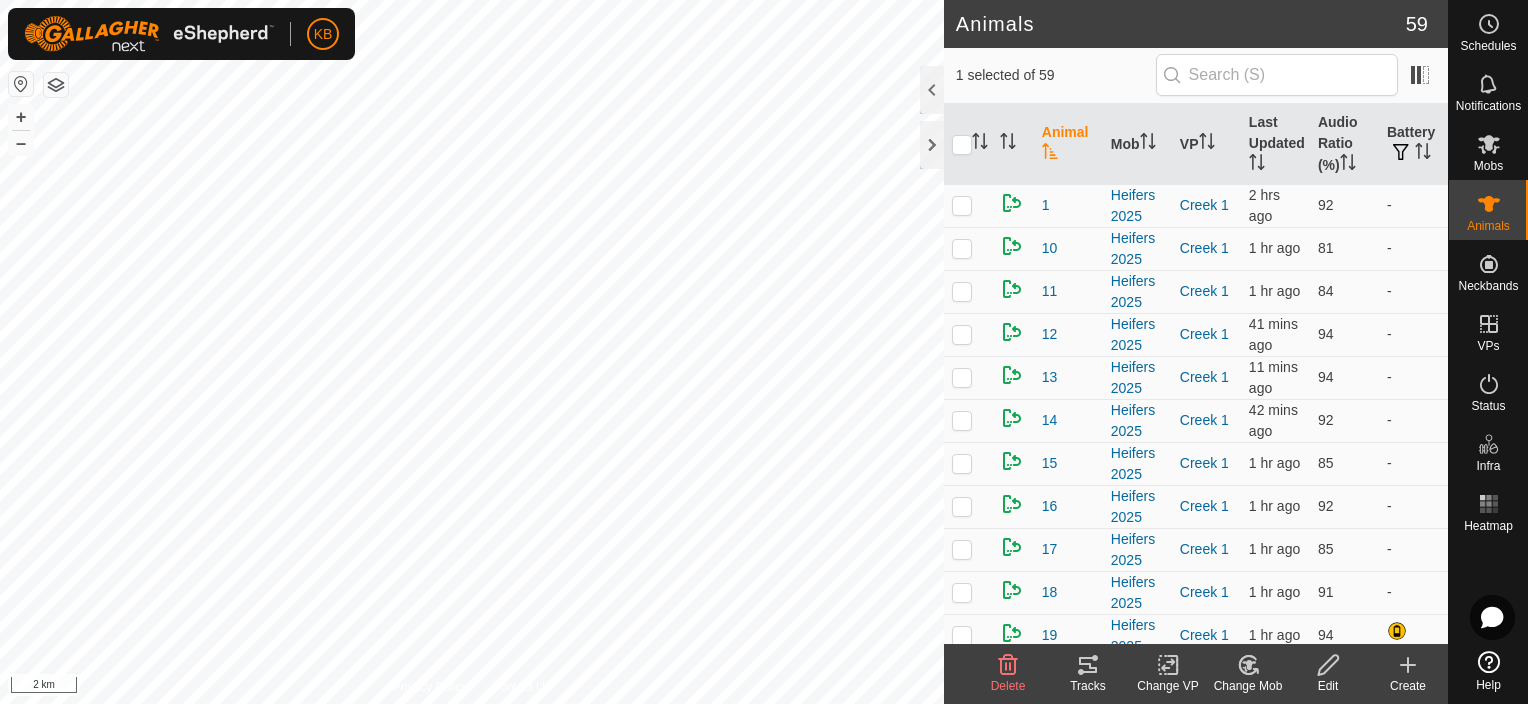 click 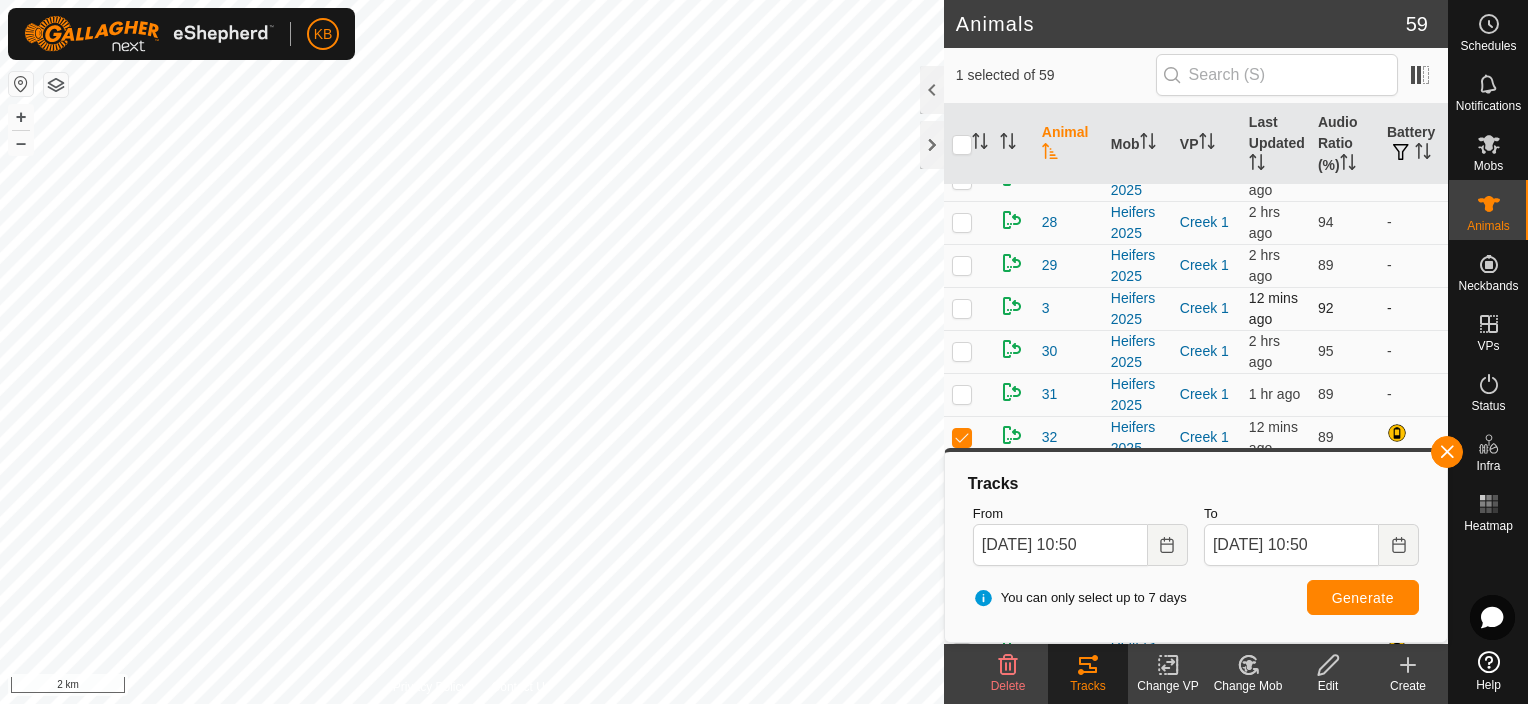 scroll, scrollTop: 0, scrollLeft: 0, axis: both 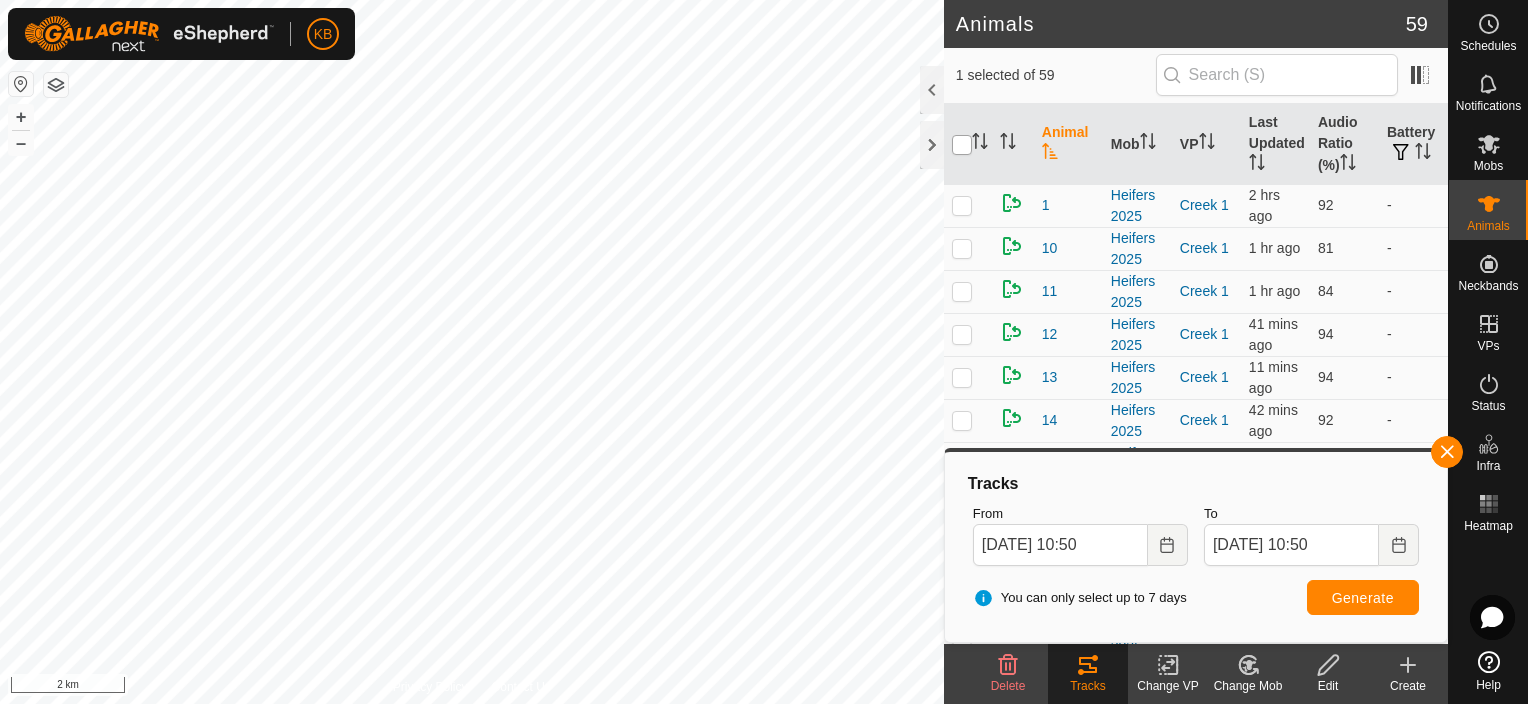 click at bounding box center [962, 145] 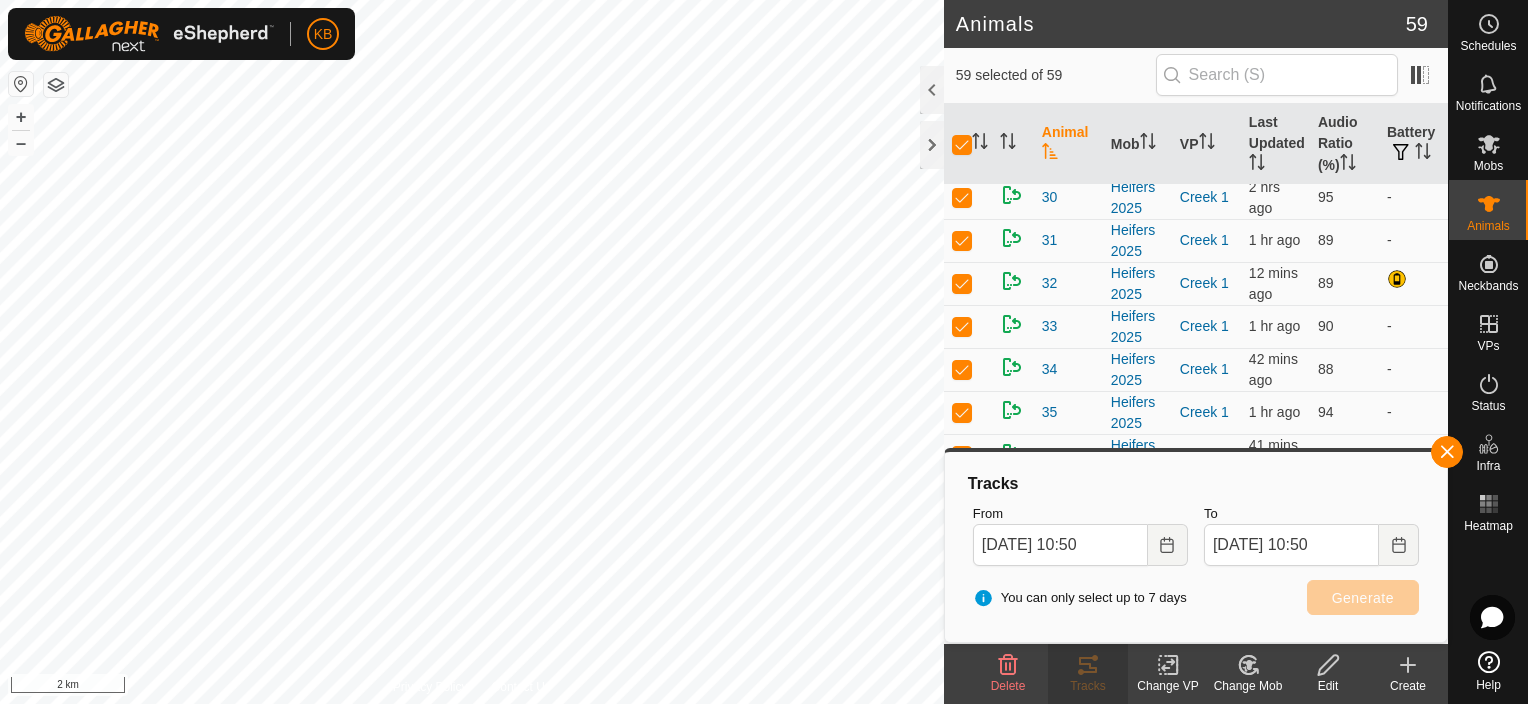 scroll, scrollTop: 1000, scrollLeft: 0, axis: vertical 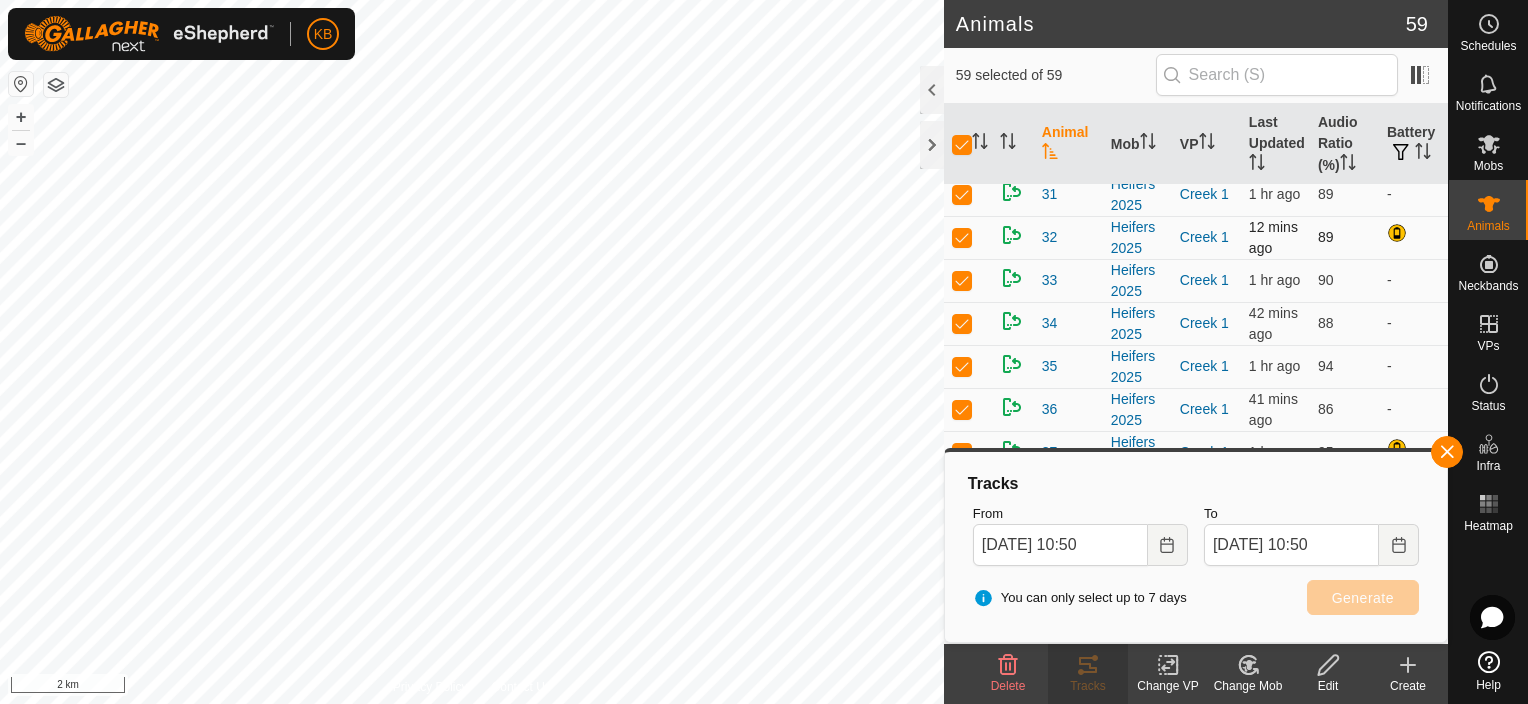 click at bounding box center [962, 237] 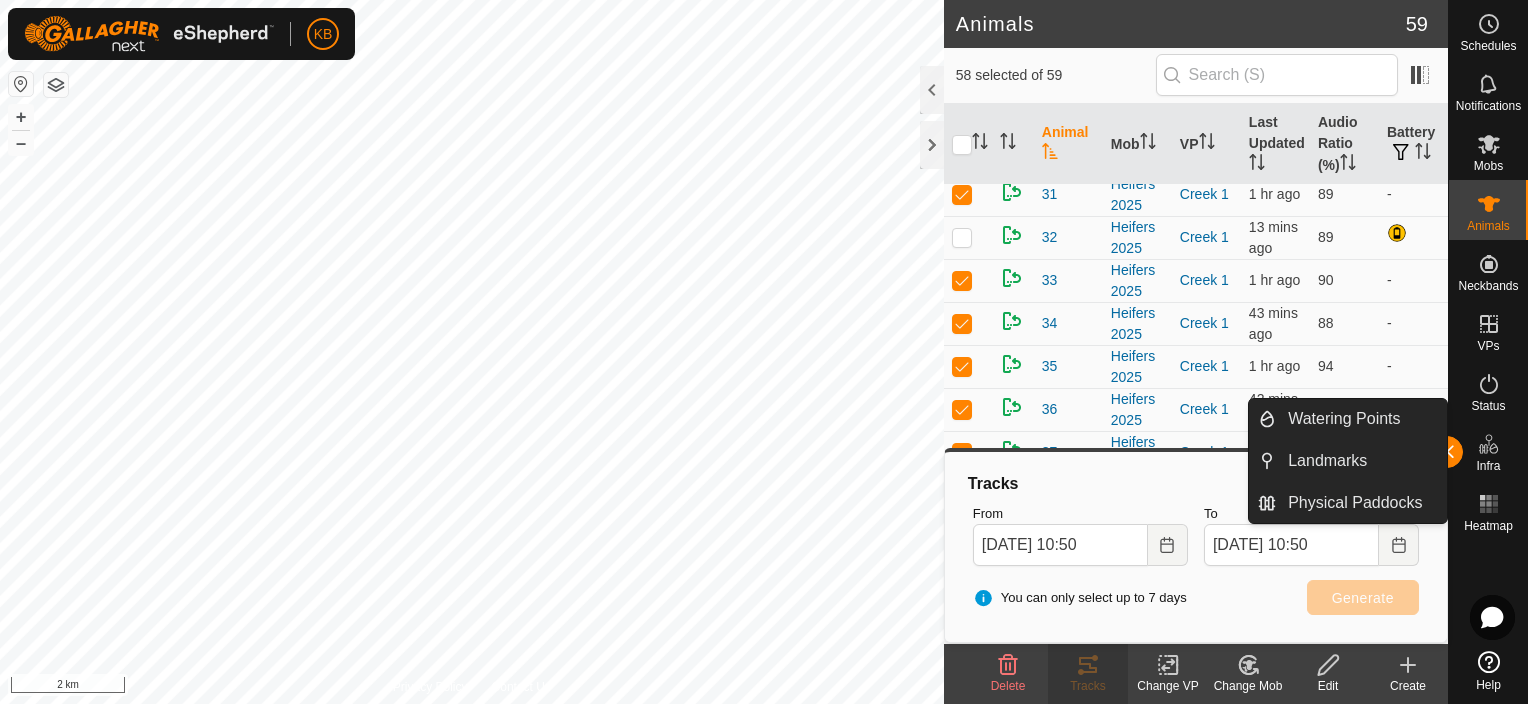 click at bounding box center [1447, 452] 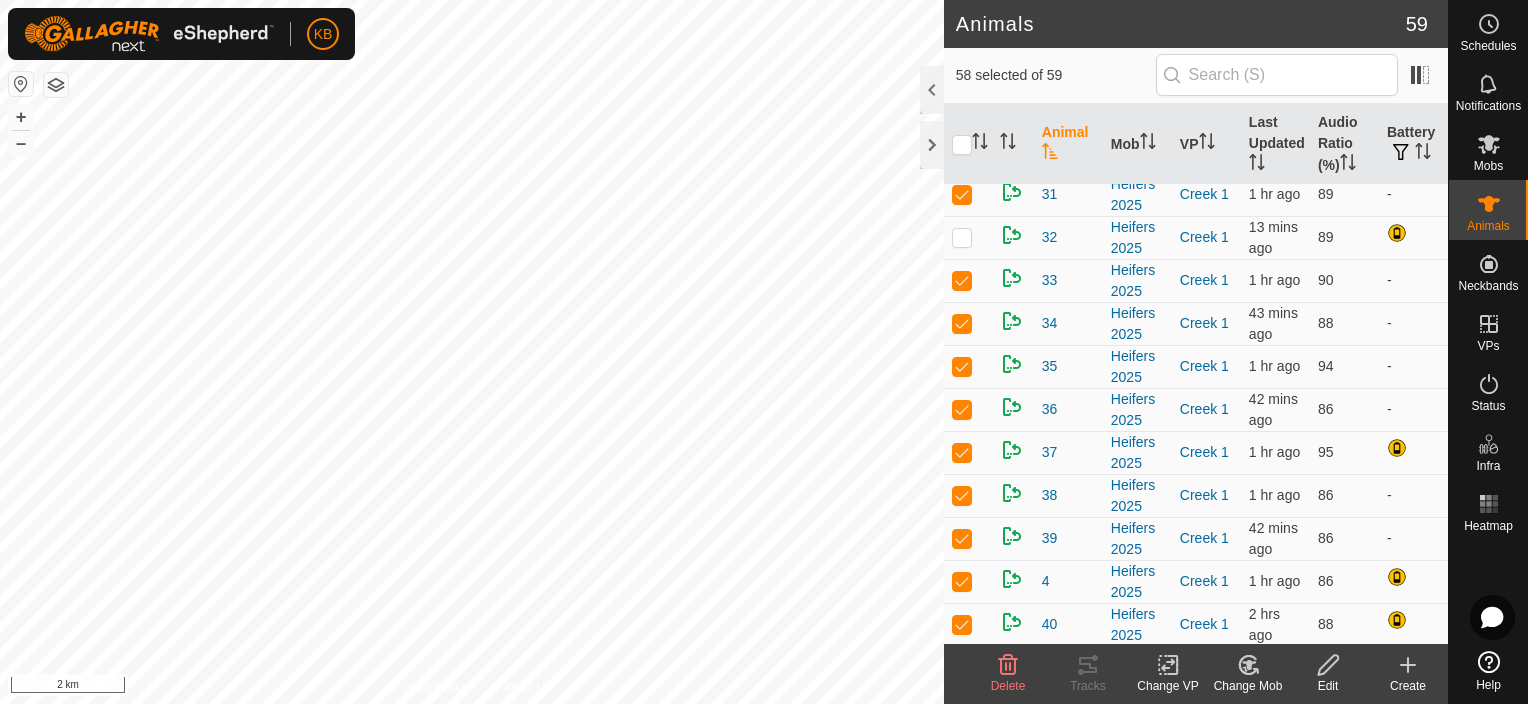 click on "Change VP" 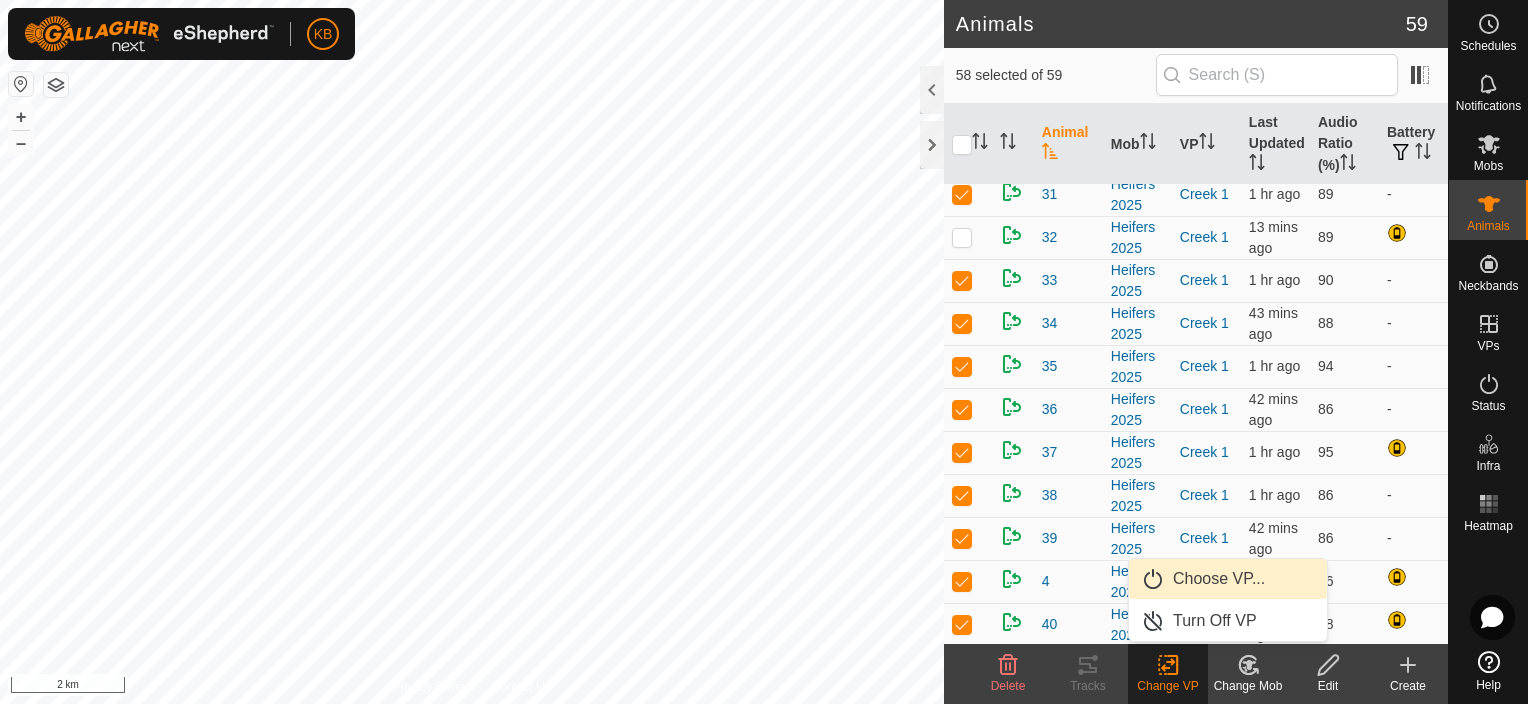 click on "Choose VP..." at bounding box center [1228, 579] 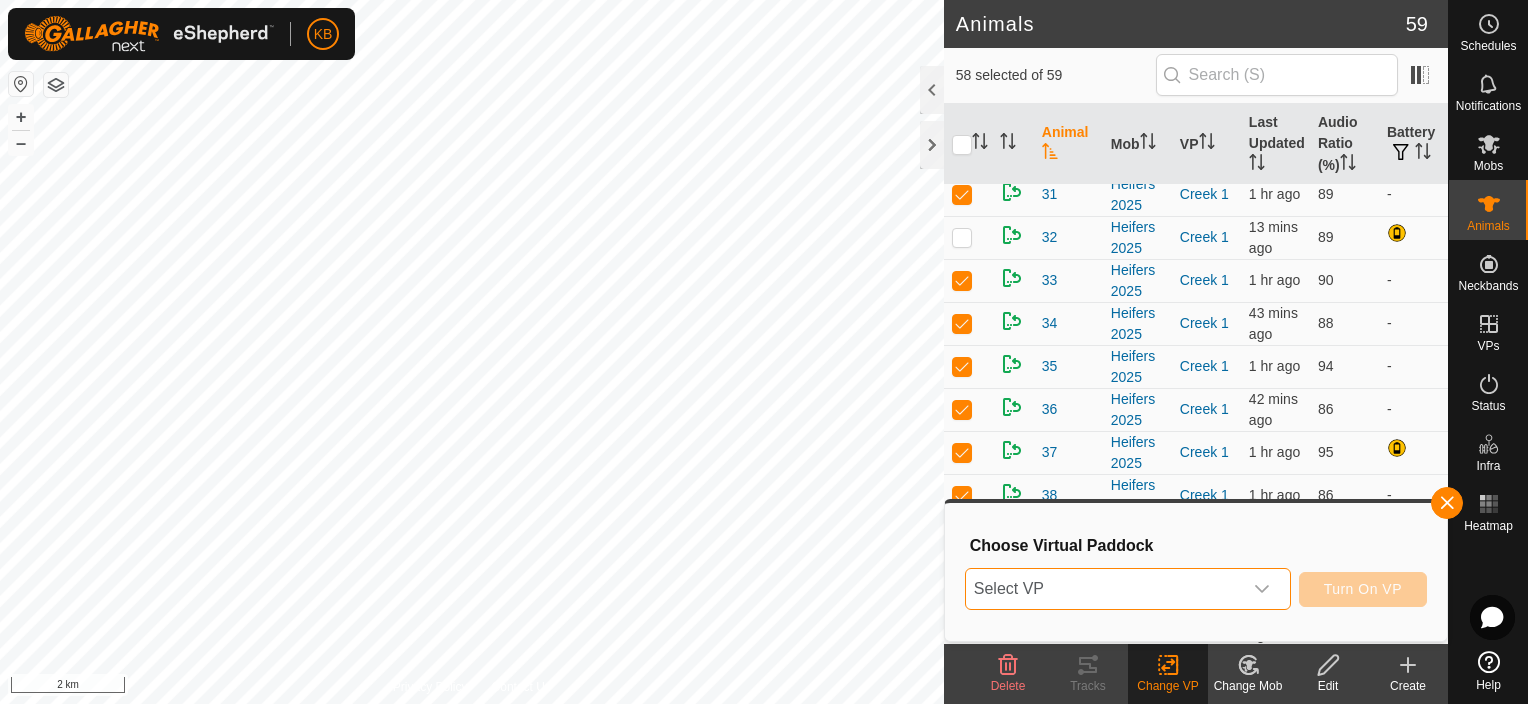 click on "Select VP" at bounding box center [1104, 589] 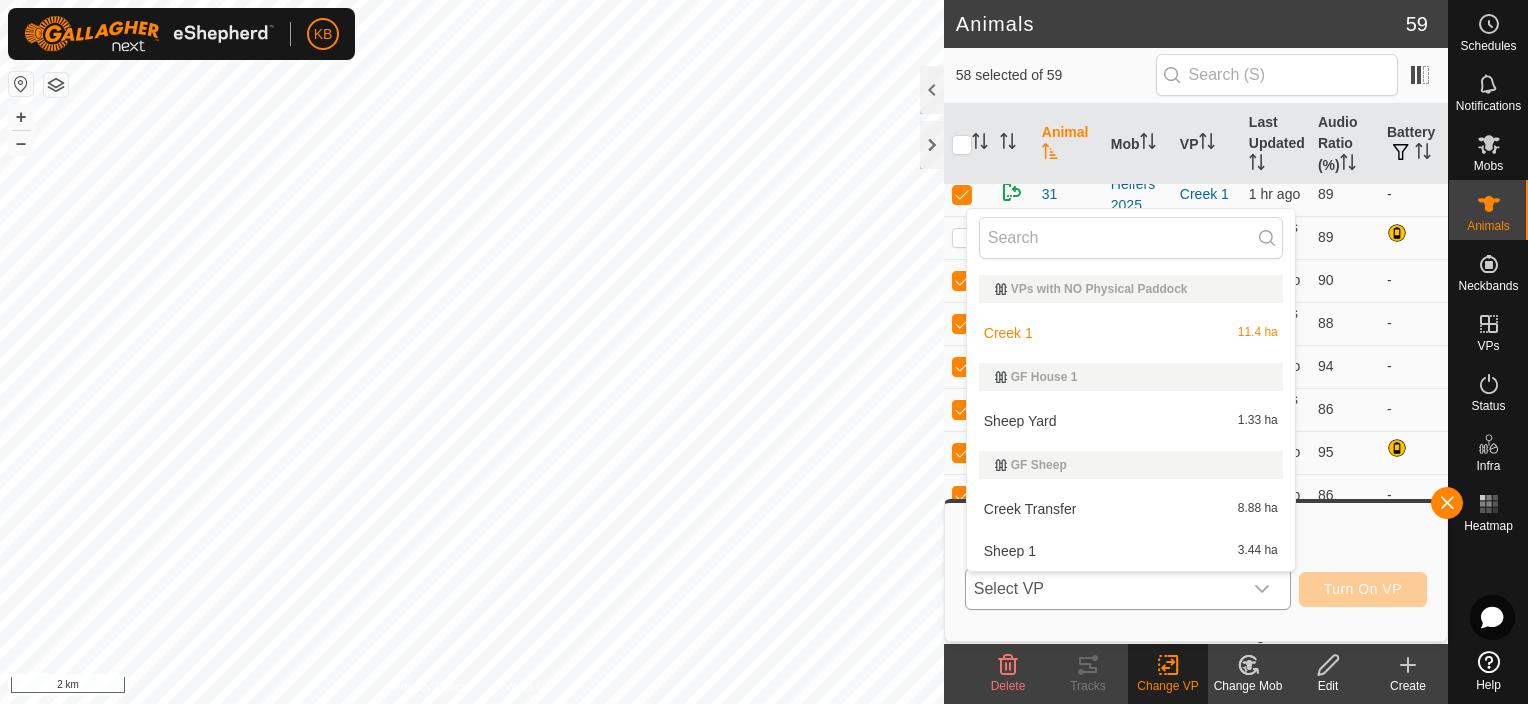 click on "Sheep Yard  1.33 ha" at bounding box center (1131, 421) 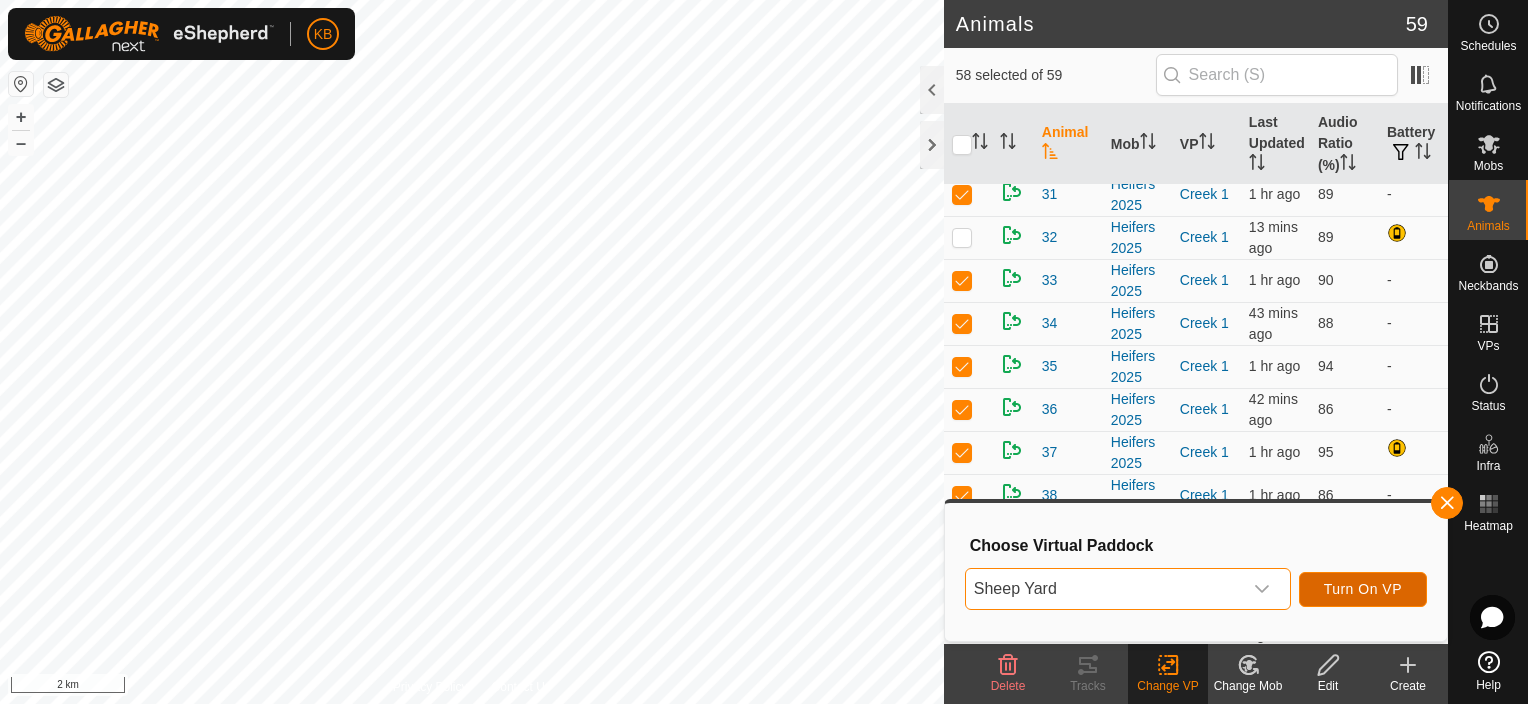 click on "Turn On VP" at bounding box center [1363, 589] 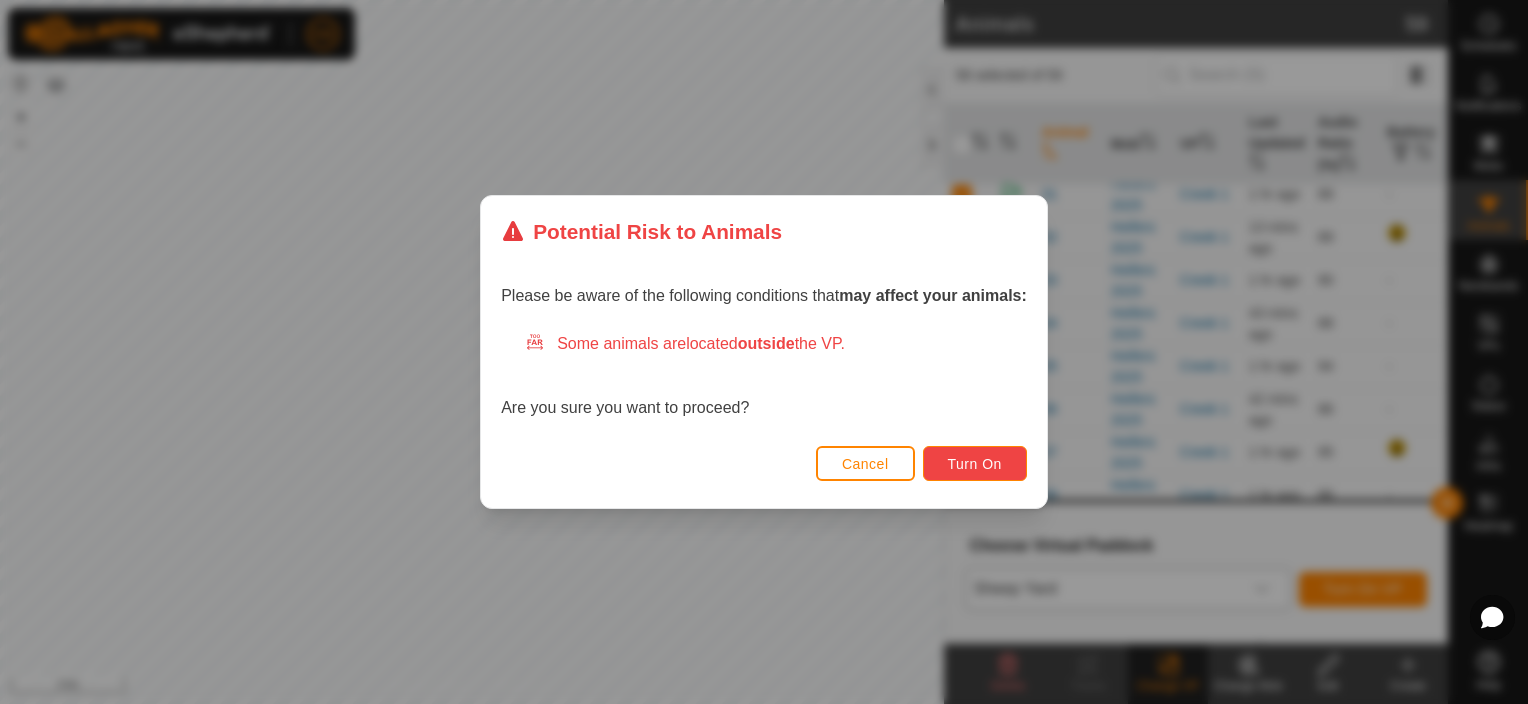 click on "Turn On" at bounding box center (975, 464) 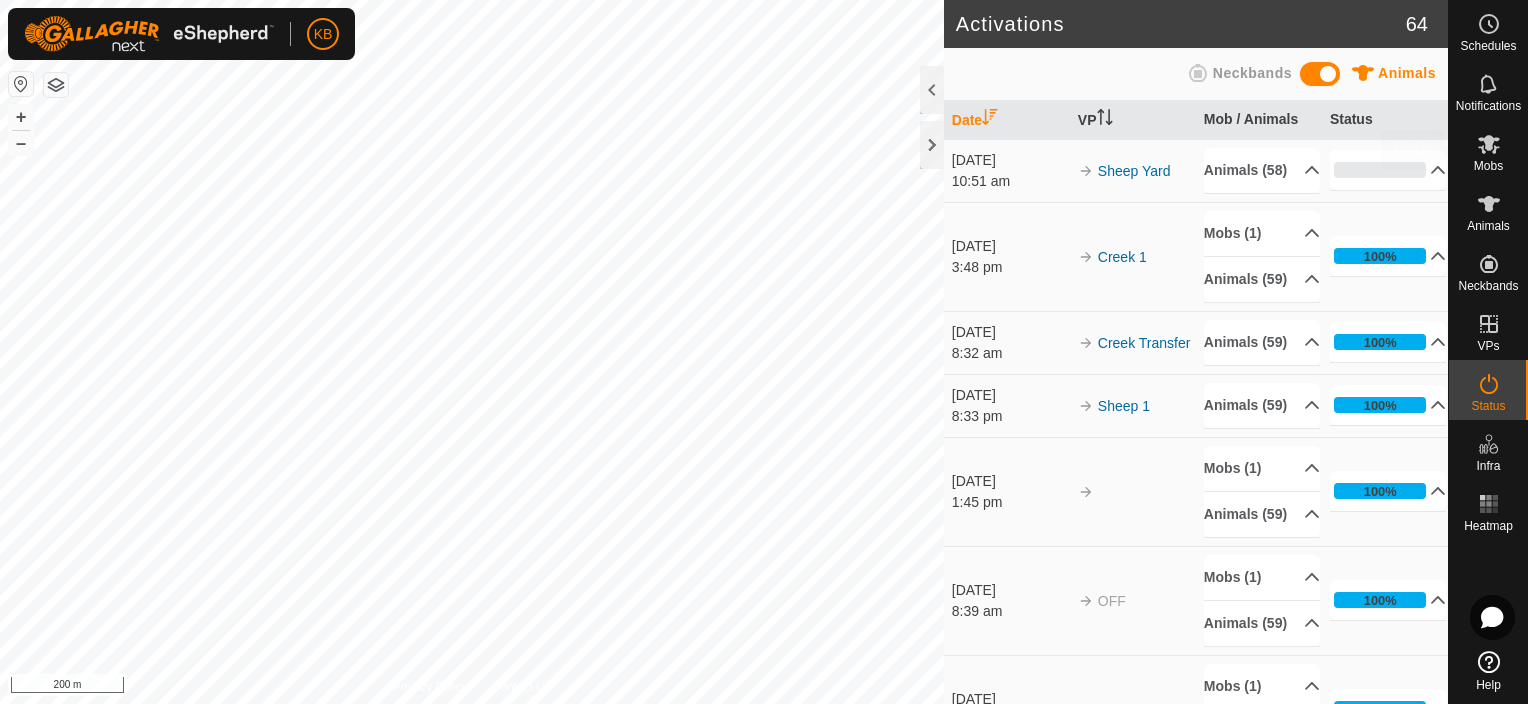 scroll, scrollTop: 0, scrollLeft: 0, axis: both 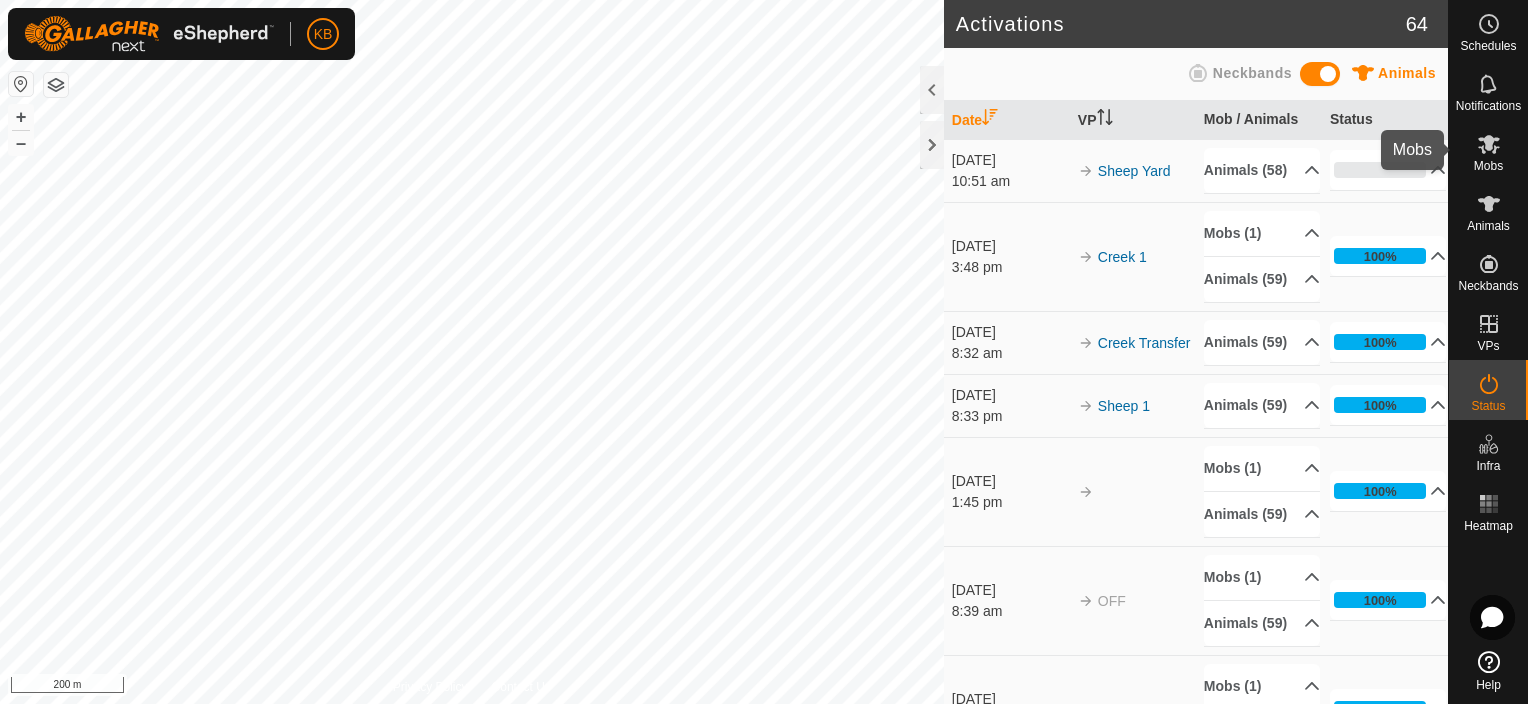click at bounding box center [1489, 144] 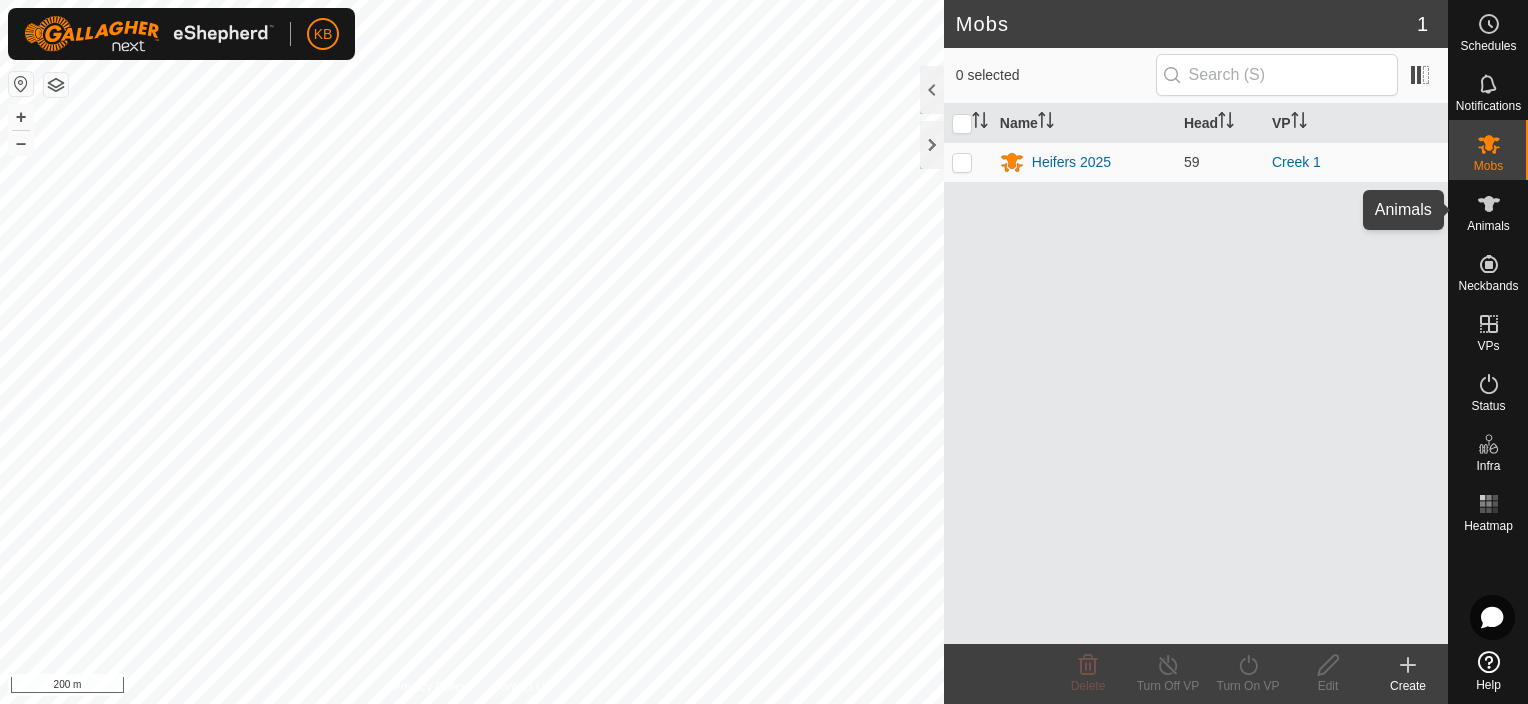 click on "Animals" at bounding box center (1488, 226) 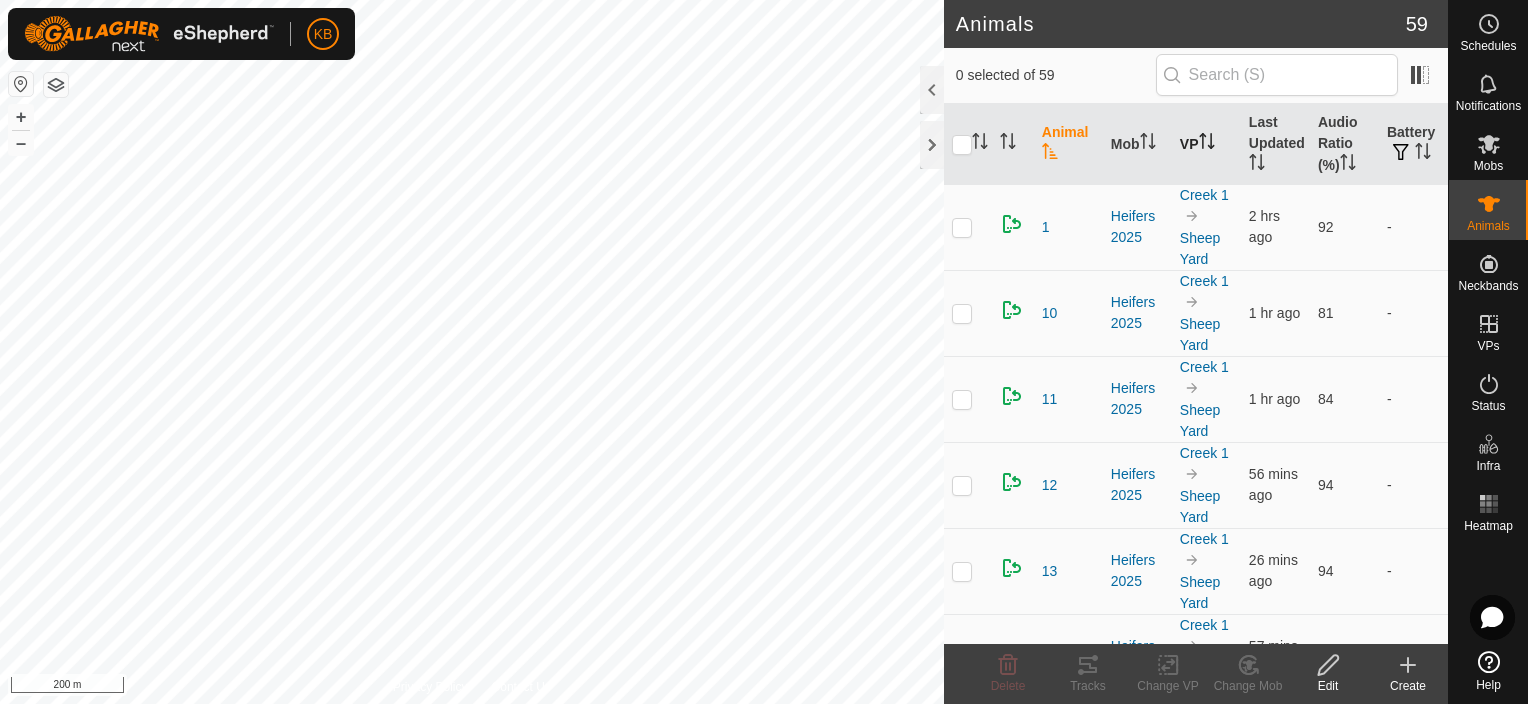 click 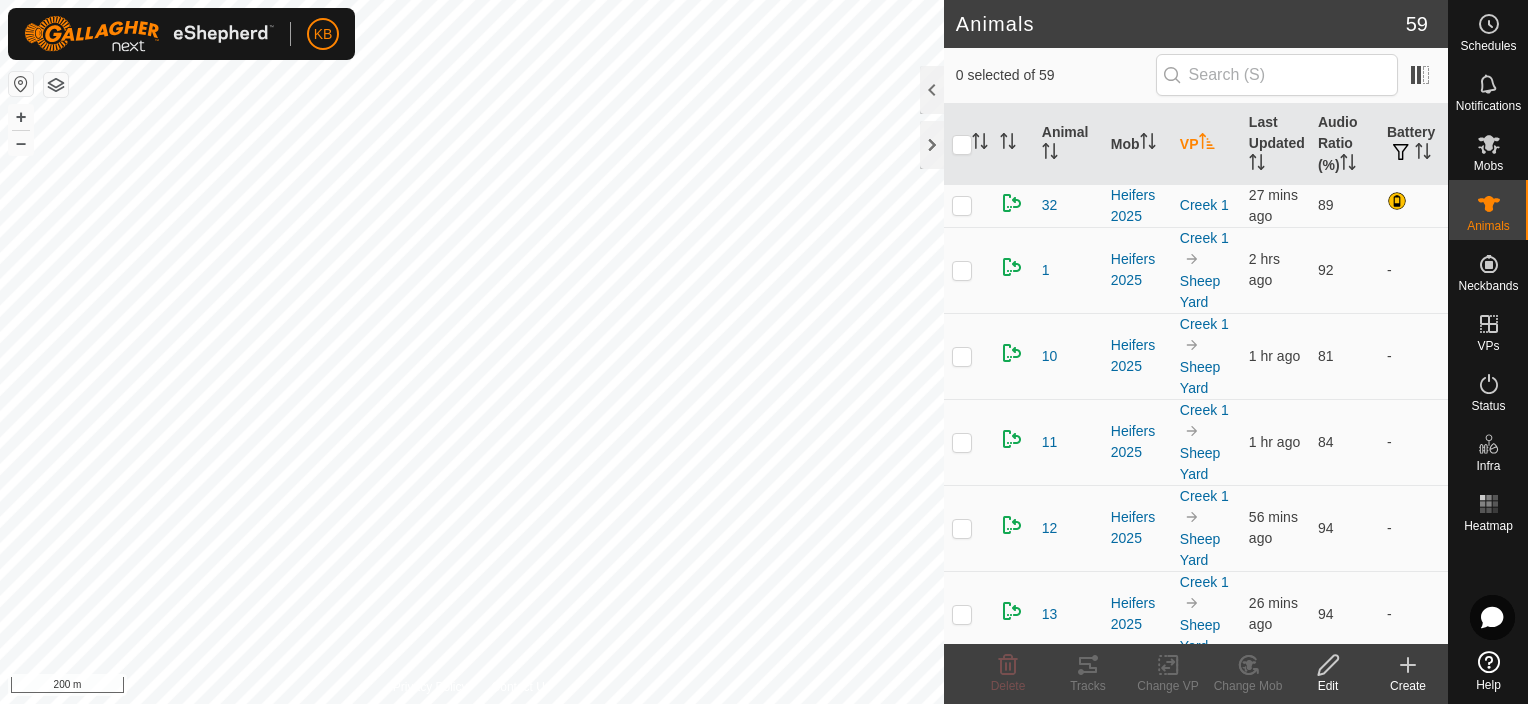 click 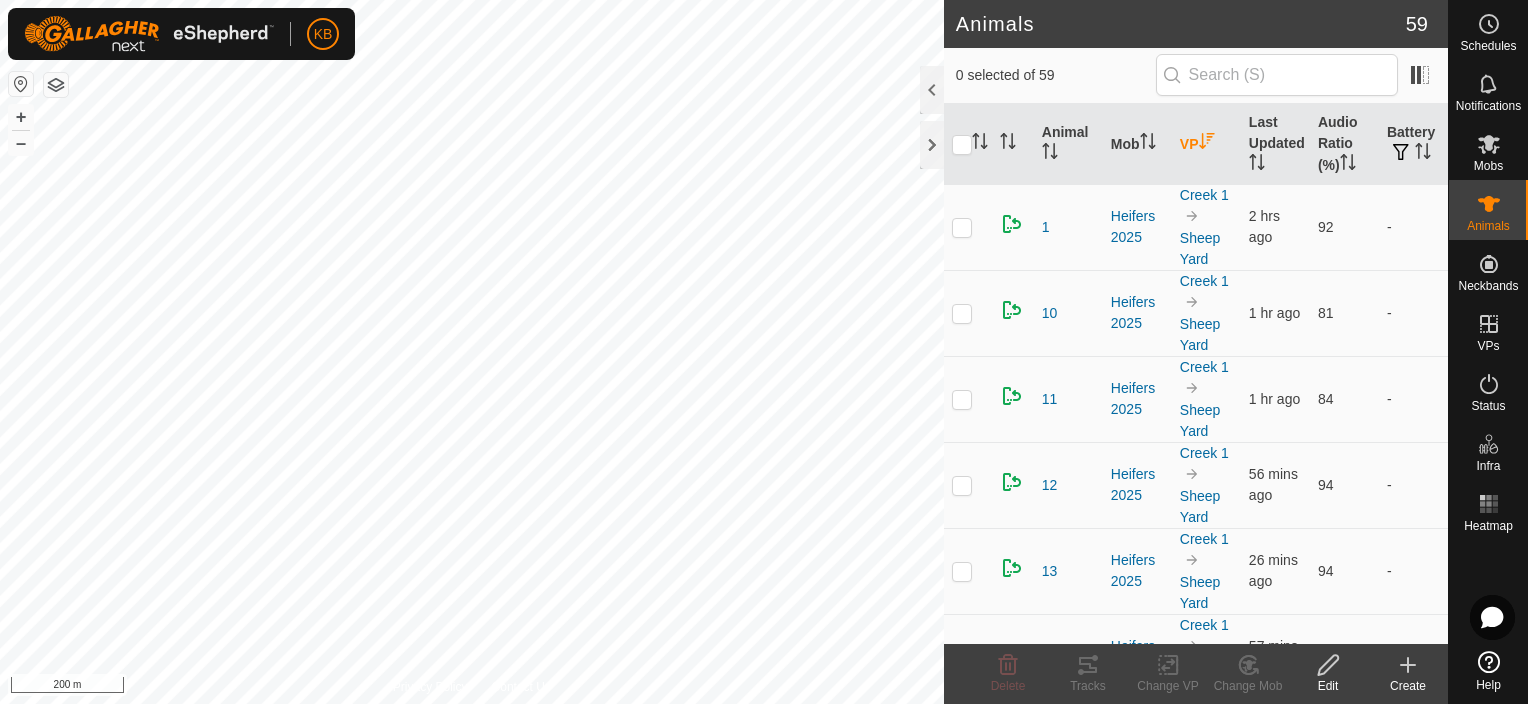 click 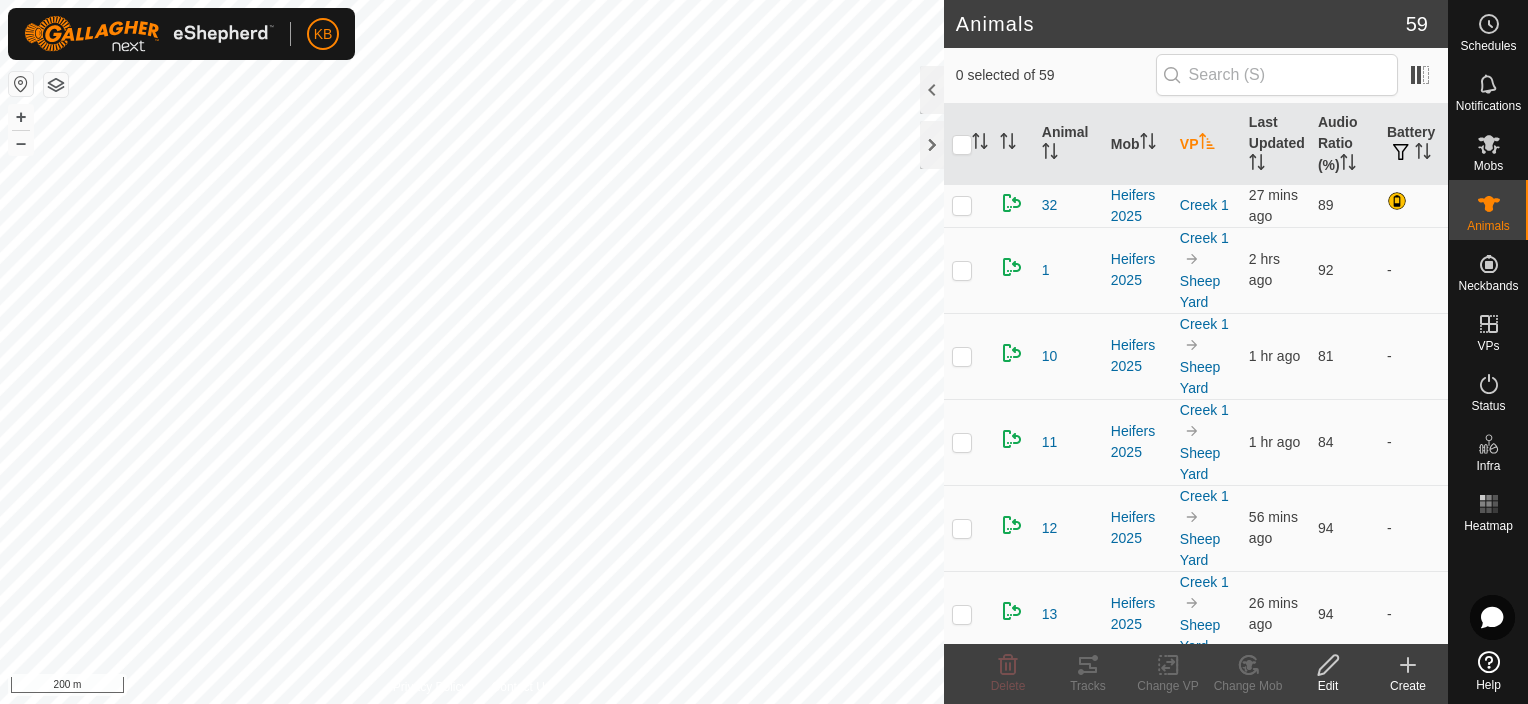 click 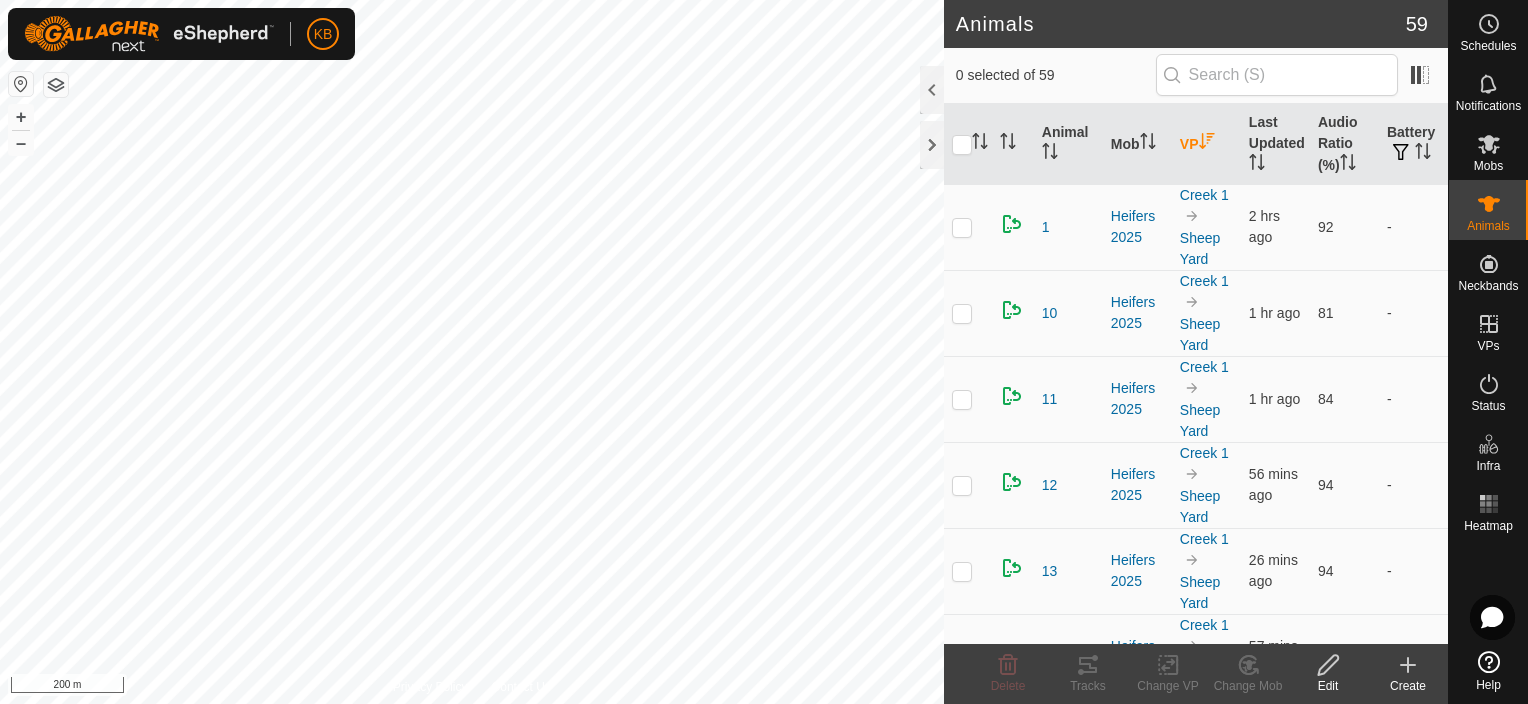click 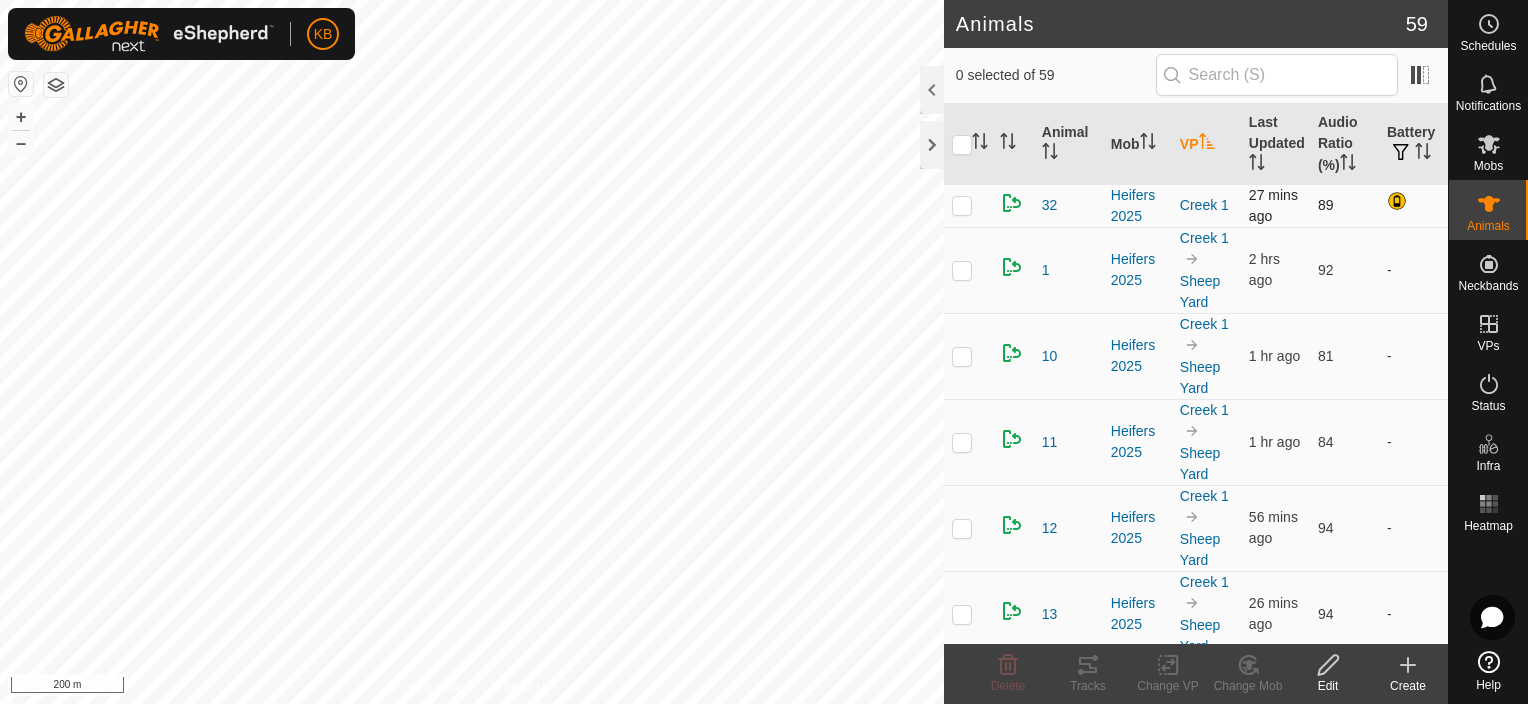 click at bounding box center [962, 205] 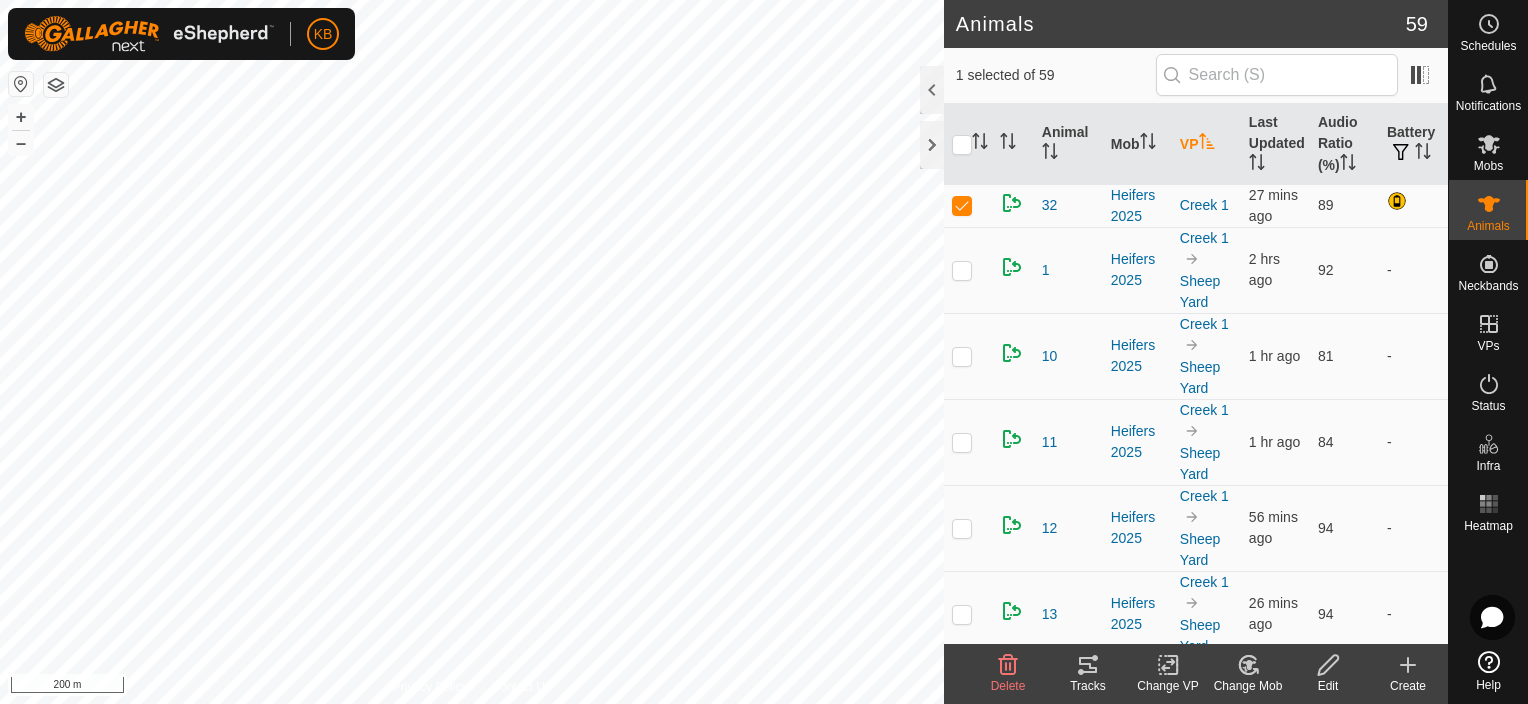 click on "Change VP" 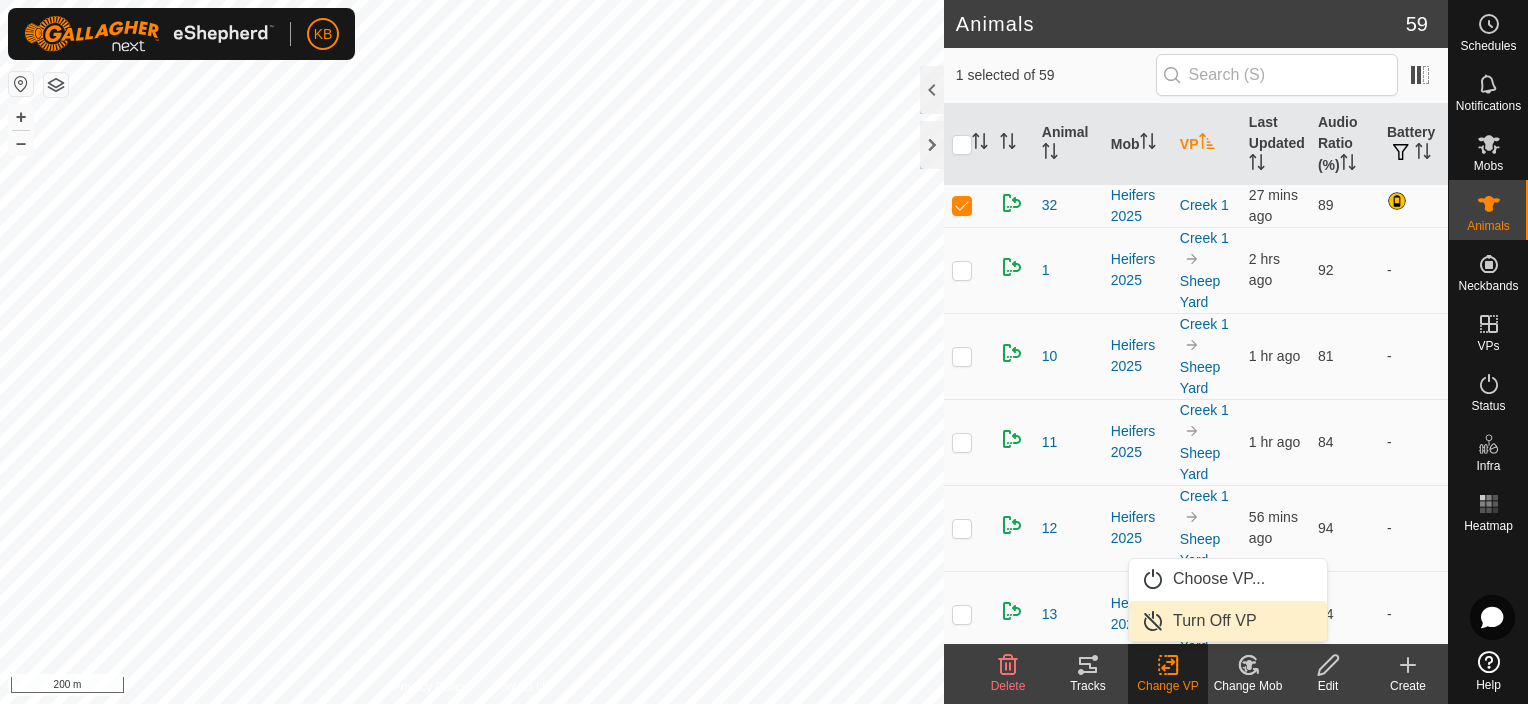 click on "Turn Off VP" at bounding box center (1228, 621) 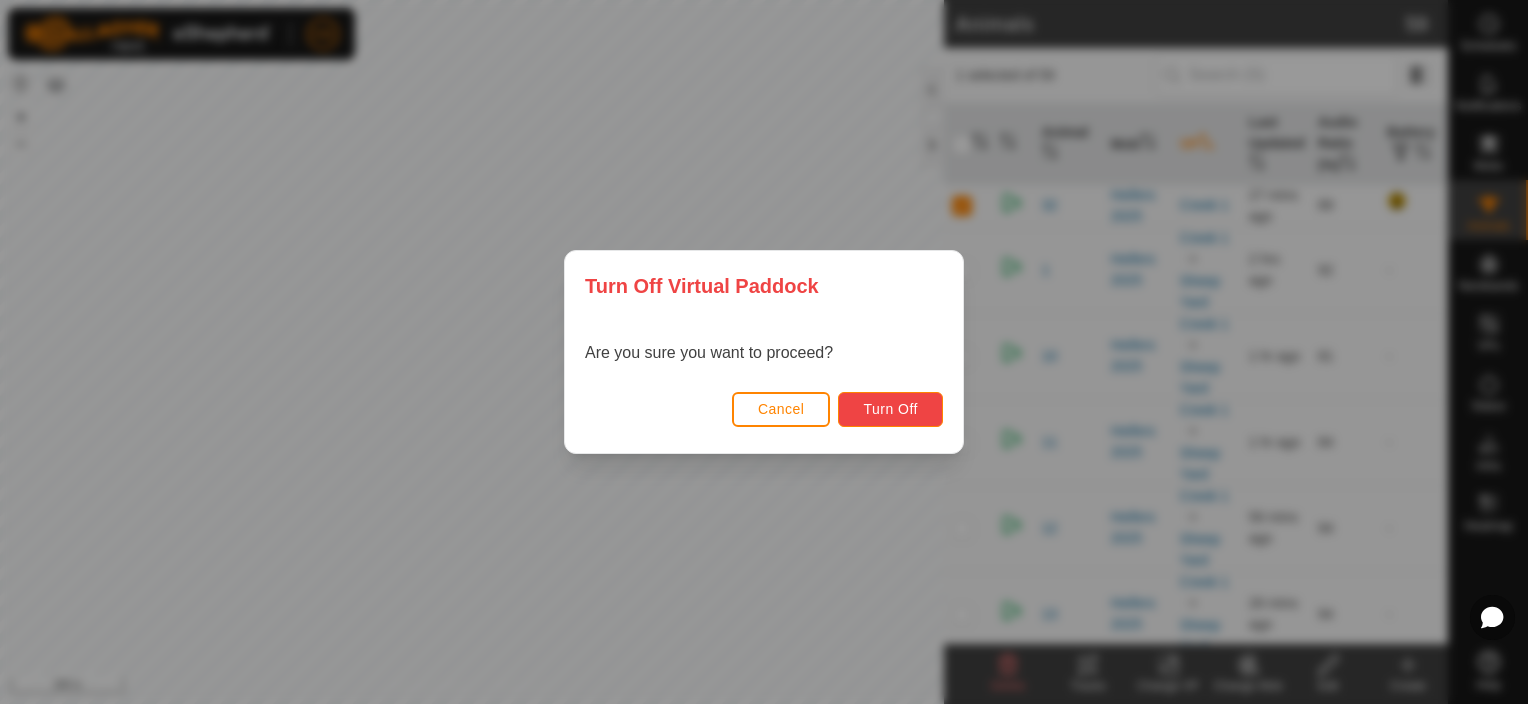click on "Turn Off" at bounding box center (890, 409) 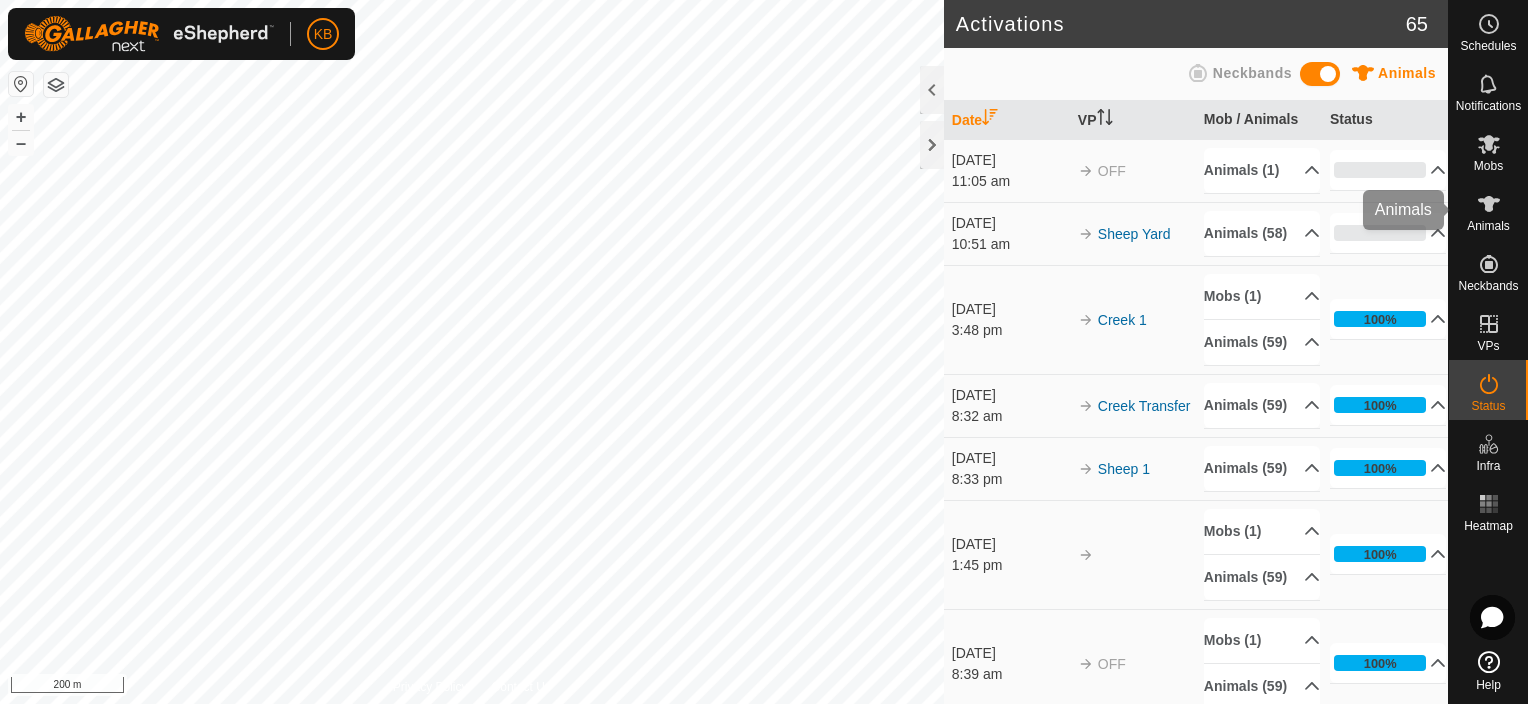 click 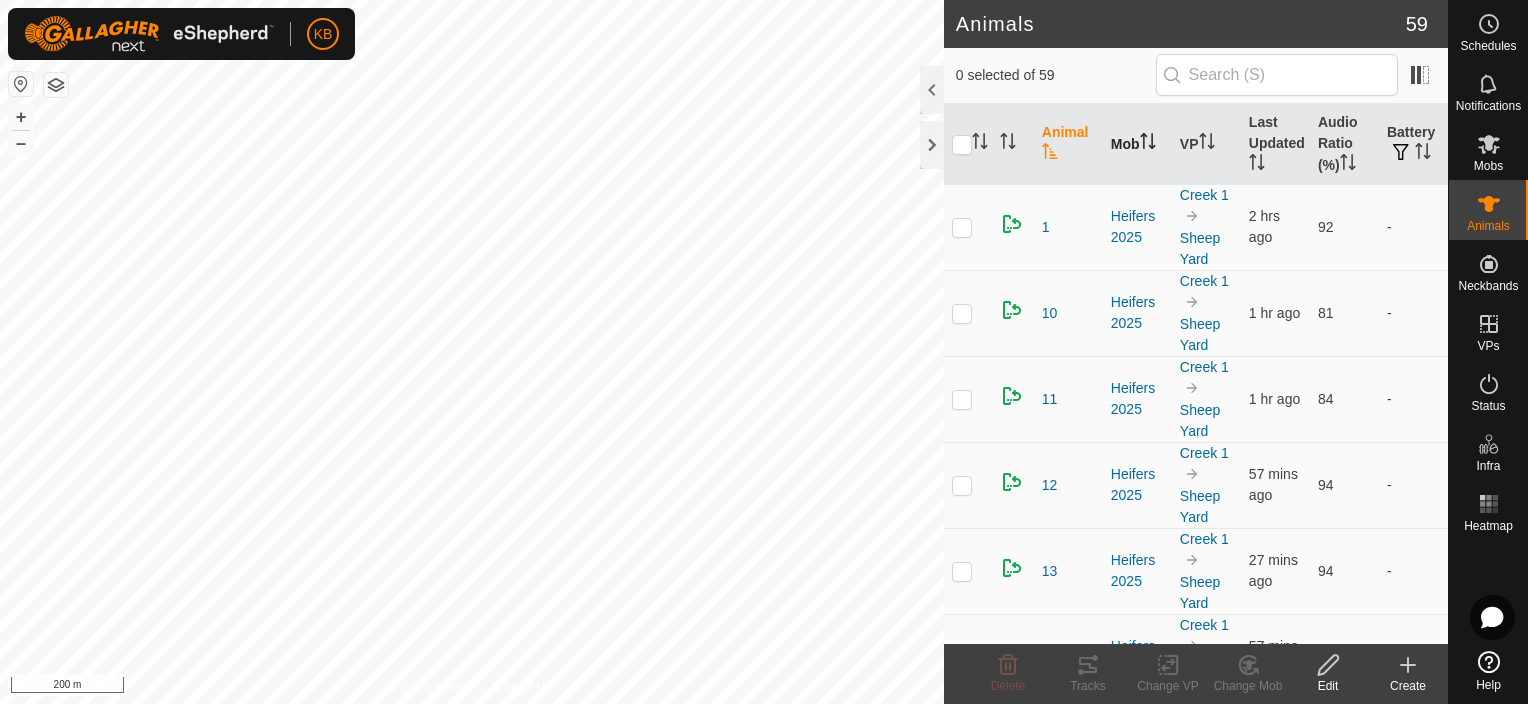 click 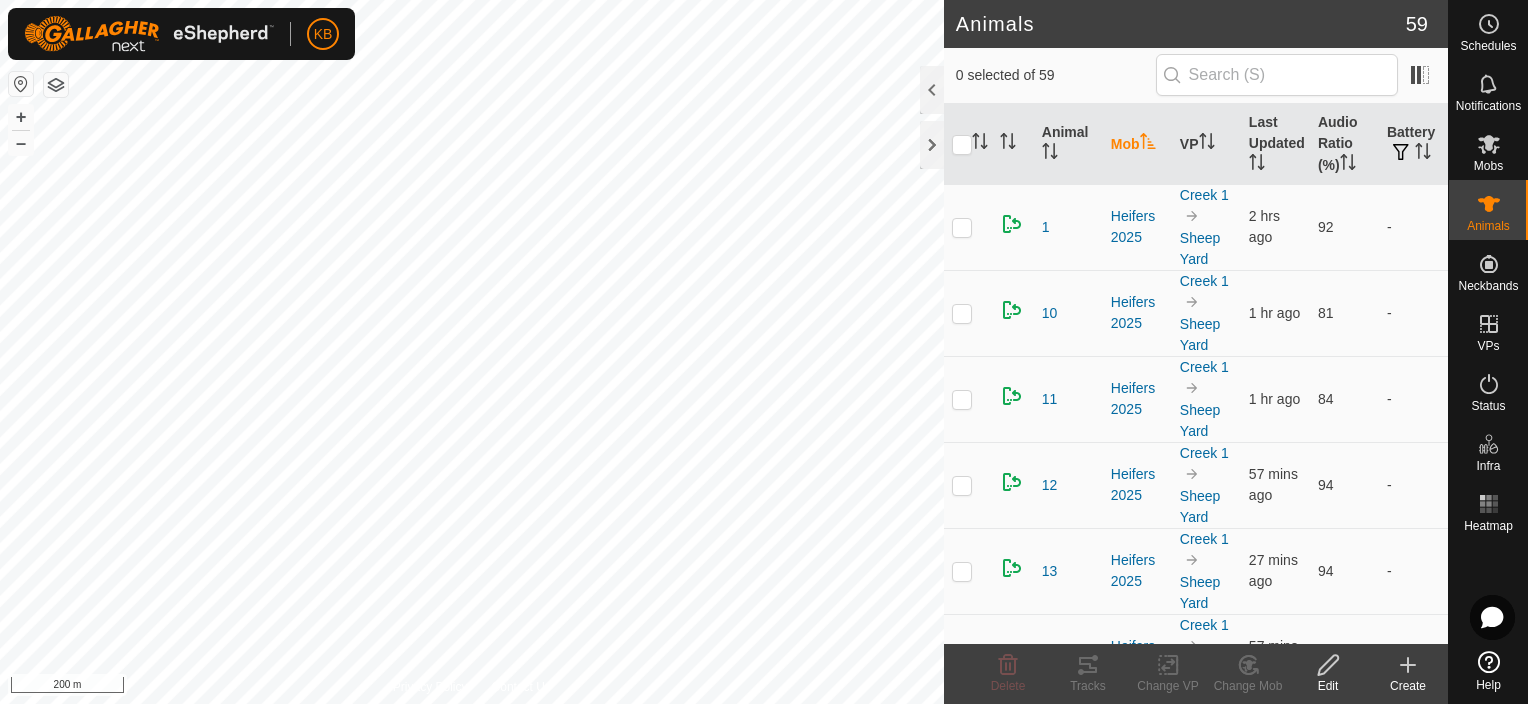 click 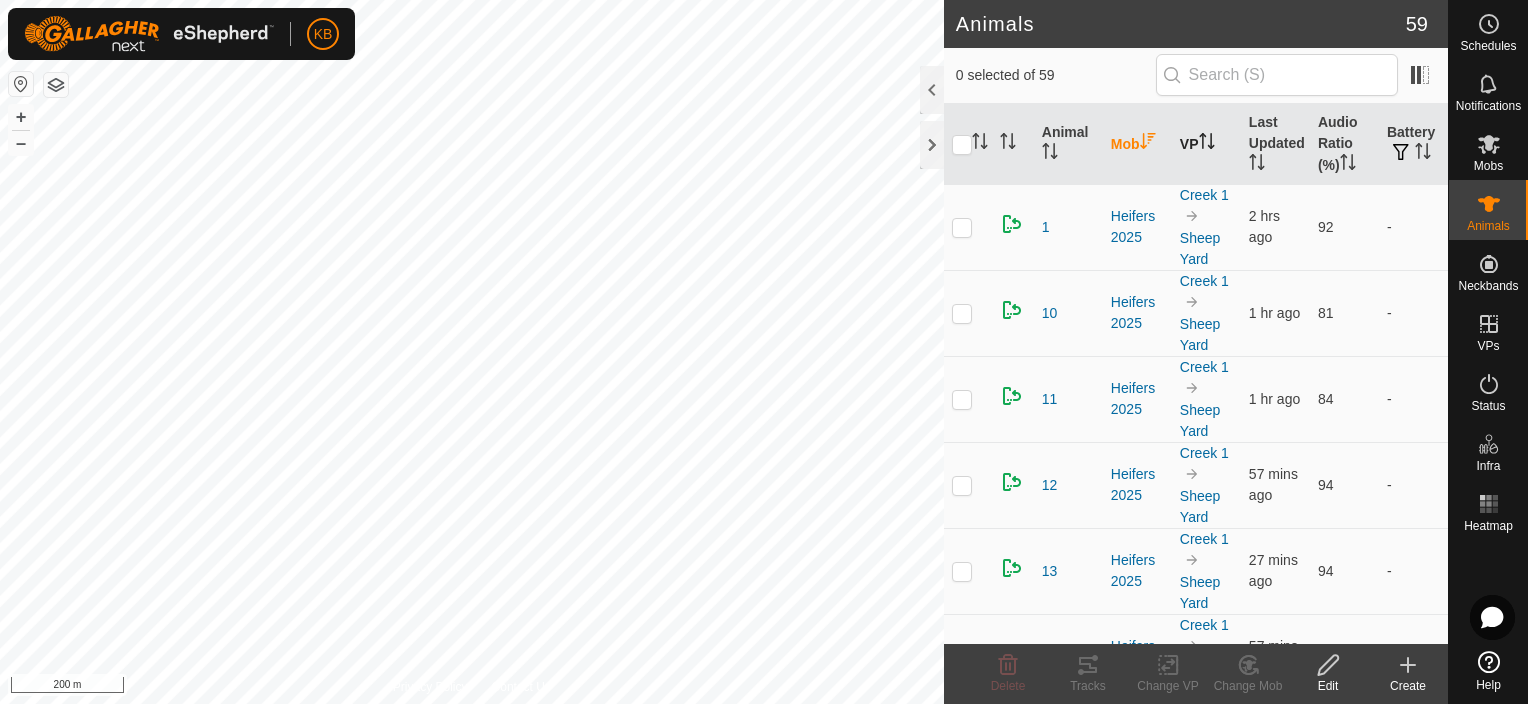 click on "VP" at bounding box center [1206, 144] 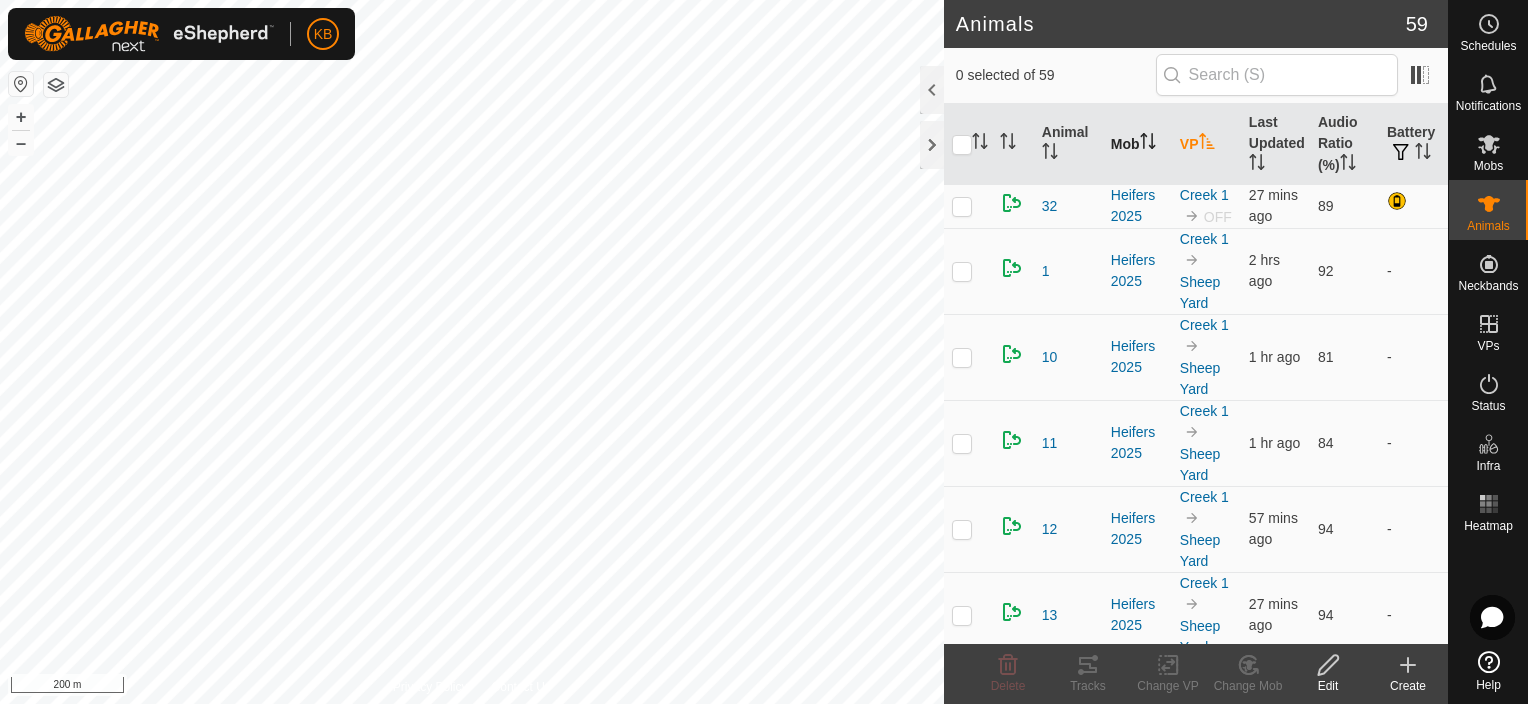 click on "VP" at bounding box center [1206, 144] 